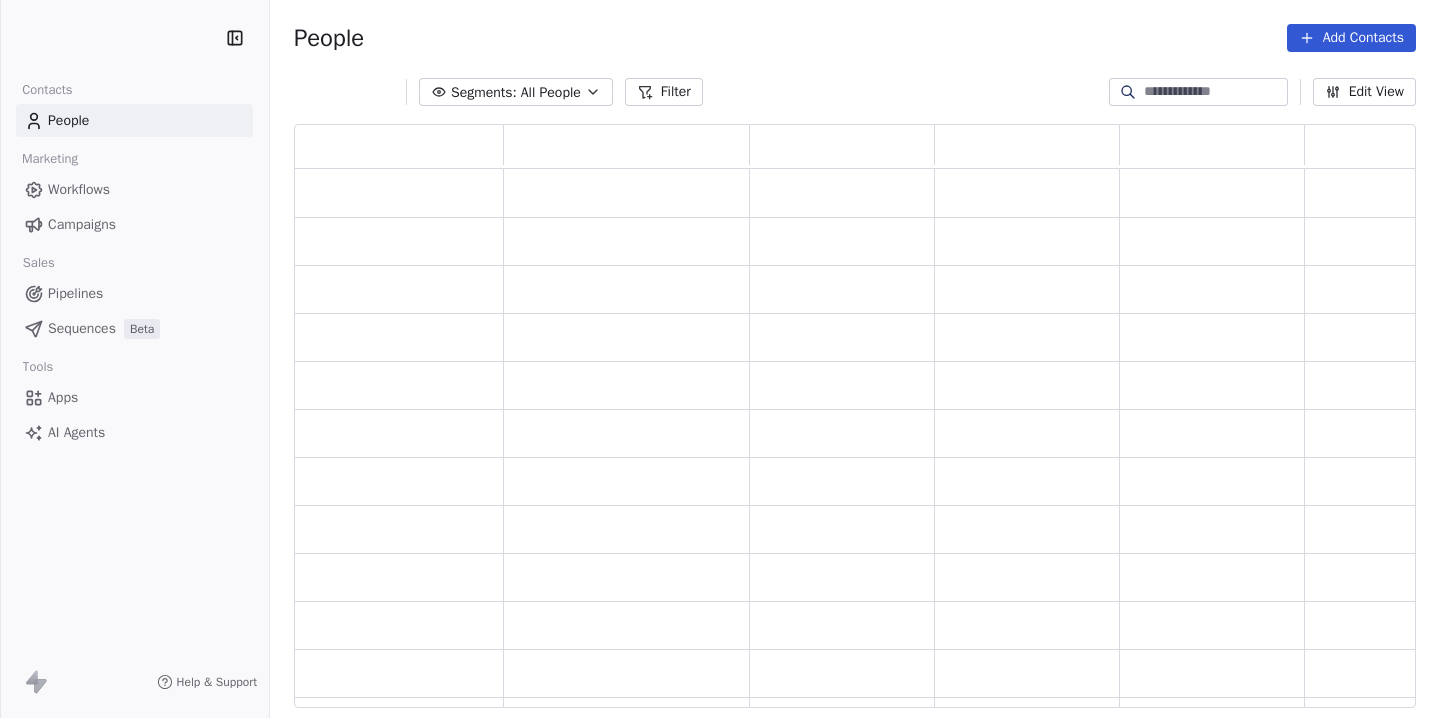 scroll, scrollTop: 0, scrollLeft: 0, axis: both 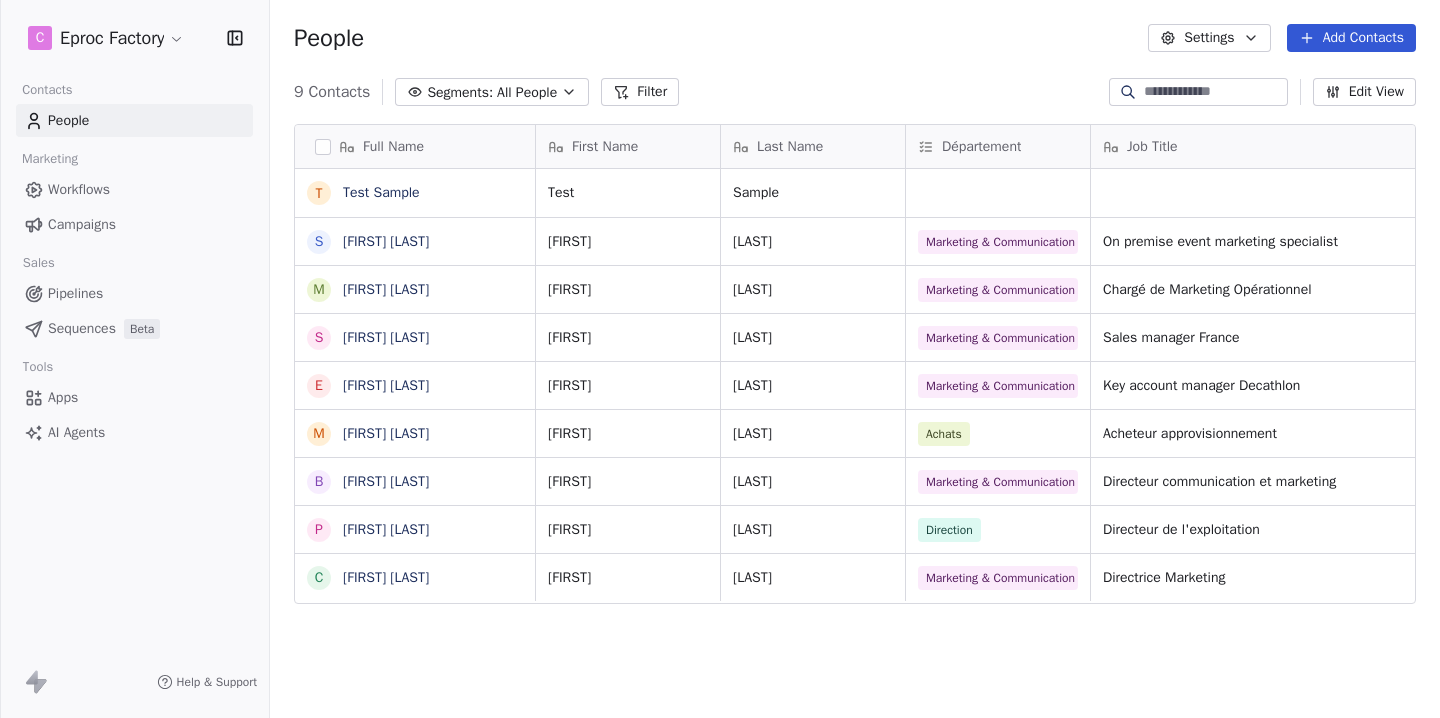 click on "C CRM Marketing Sales Pipelines Sequences Beta Tools Apps AI Agents Help & Support People Settings Add Contacts 9 Contacts Segments: All People Filter Edit View Tag Add to Sequence Export Full Name T Test Sample S [LAST] [LAST] S [LAST] [LAST] S [LAST] [LAST] S [LAST] [LAST] S [LAST] [LAST] First Name Last Name Département Job Title Company Status Email Test Sample clemence.vignalou@rocket-school.eu [FIRST] [LAST] Marketing & Communication On premise event marketing specialist Red Bull New Lead [LAST] [LAST] Marketing & Communication Chargé de Marketing Opérationnel Undiz New Lead maud.portejoie@undiz.com [LAST] [LAST] Marketing & Communication Sales manager France Birkenstock Contacted sauge@birkenstock-group.com [LAST] [LAST] Marketing & Communication Key account manager Decathlon Puma Contacted etienne.barthel@puma.com [LAST] [LAST] Achats Acheteur approvisionnement Thales New Lead" at bounding box center [720, 359] 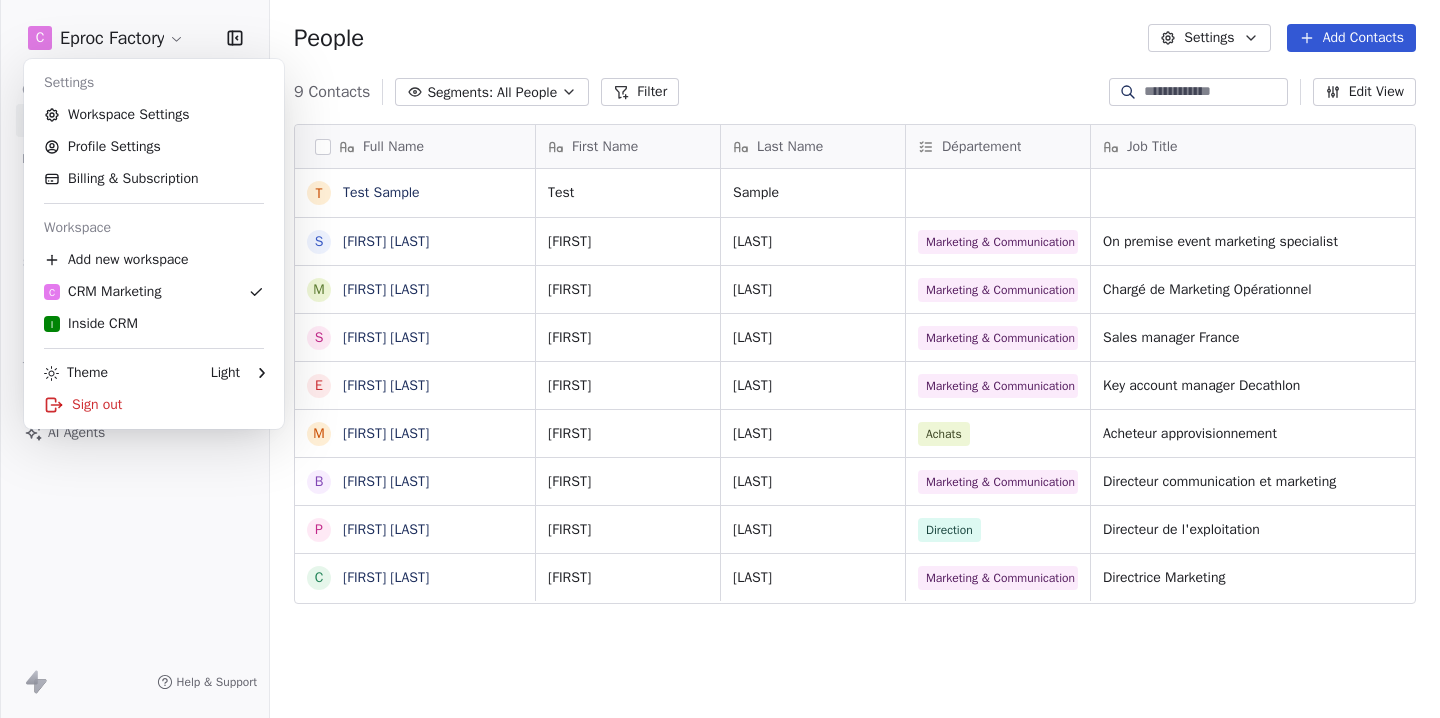 click on "C CRM Marketing Sales Pipelines Sequences Beta Tools Apps AI Agents Help & Support People Settings Add Contacts 9 Contacts Segments: All People Filter Edit View Tag Add to Sequence Export Full Name T Test Sample S [LAST] [LAST] S [LAST] [LAST] S [LAST] [LAST] S [LAST] [LAST] S [LAST] [LAST] First Name Last Name Département Job Title Company Status Email Test Sample clemence.vignalou@rocket-school.eu [FIRST] [LAST] Marketing & Communication On premise event marketing specialist Red Bull New Lead [LAST] [LAST] Marketing & Communication Chargé de Marketing Opérationnel Undiz New Lead maud.portejoie@undiz.com [LAST] [LAST] Marketing & Communication Sales manager France Birkenstock Contacted sauge@birkenstock-group.com [LAST] [LAST] Marketing & Communication Key account manager Decathlon Puma Contacted etienne.barthel@puma.com [LAST] [LAST] Achats Acheteur approvisionnement Thales New Lead" at bounding box center (720, 359) 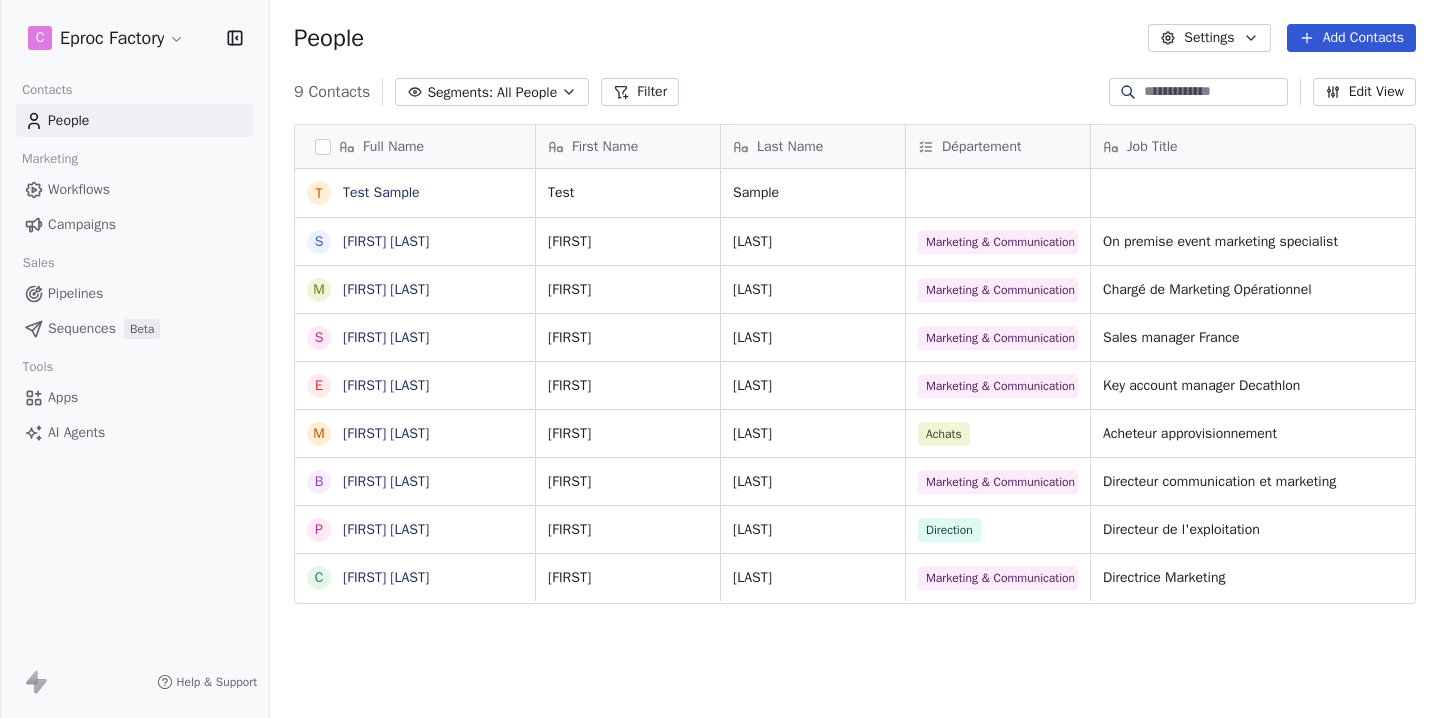 click on "Workflows" at bounding box center (79, 189) 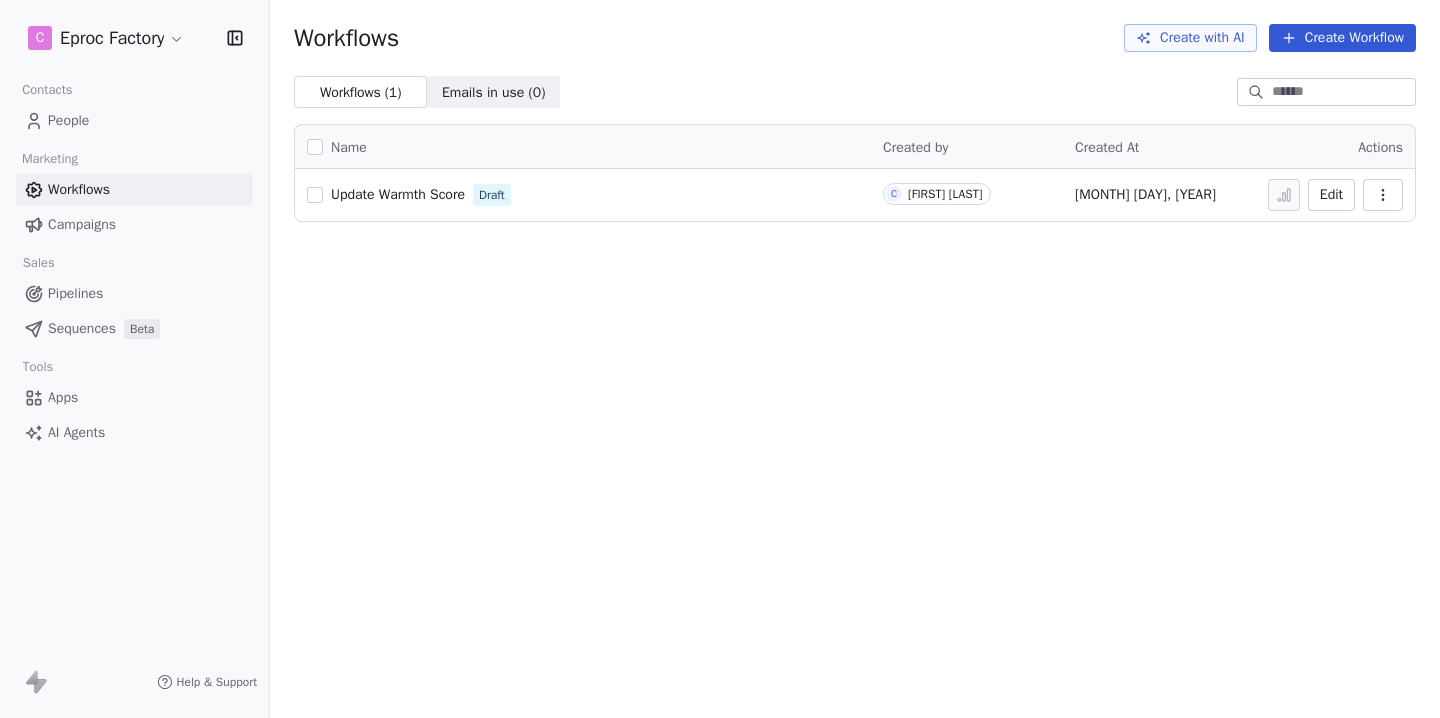 click on "Campaigns" at bounding box center (82, 224) 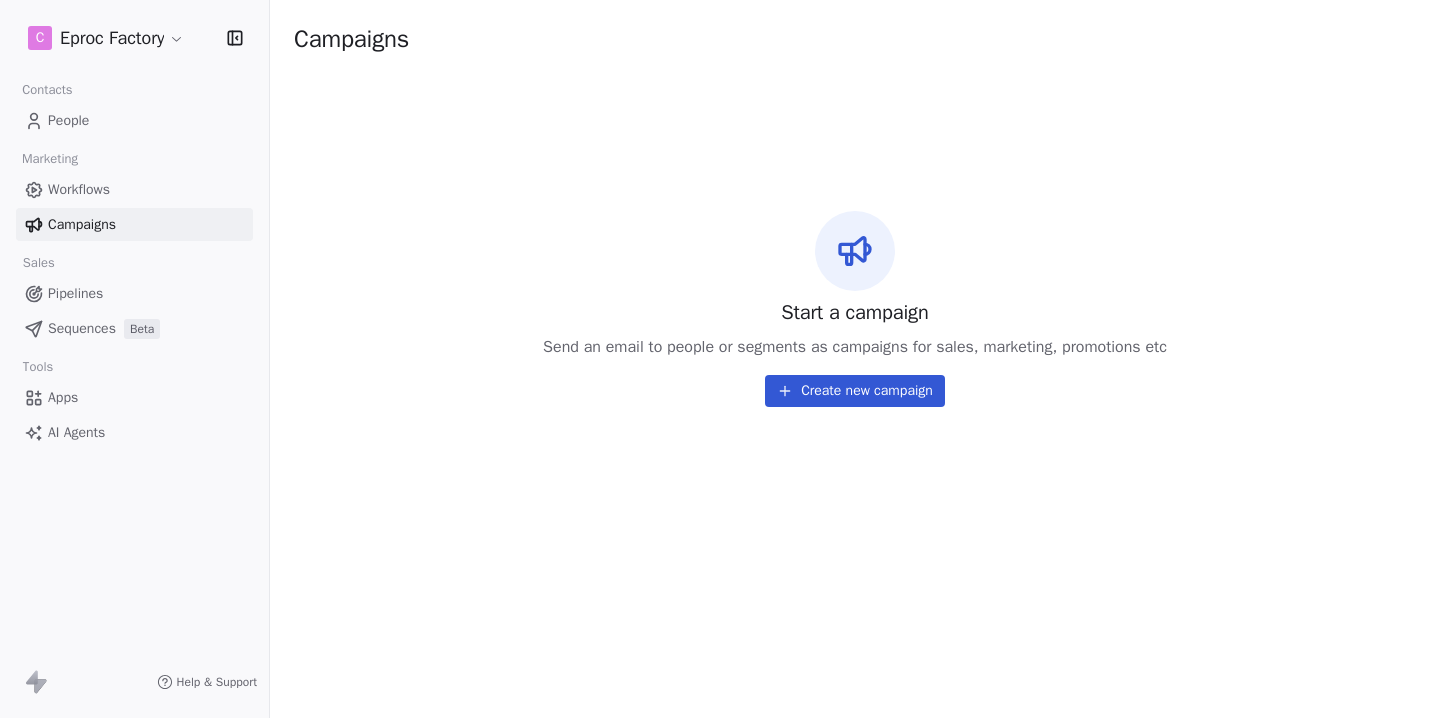 click on "Workflows" at bounding box center [134, 189] 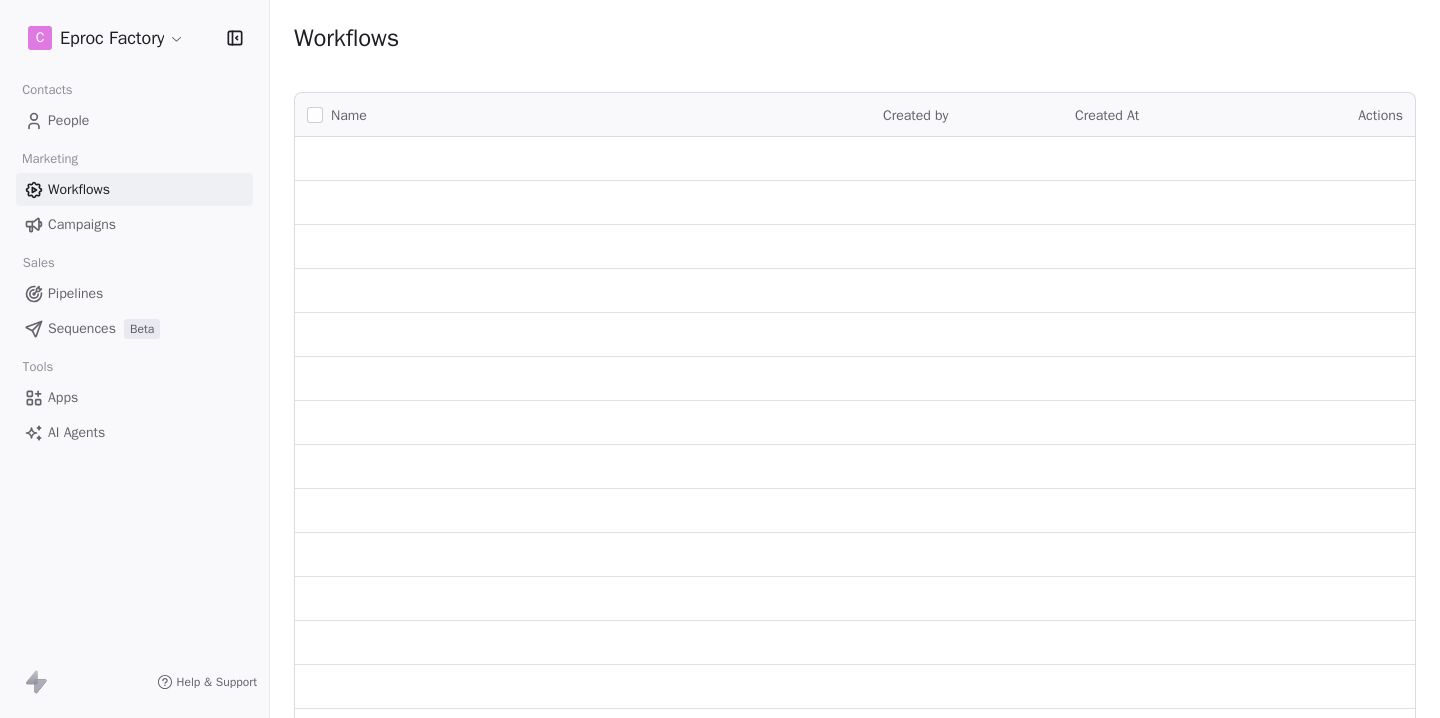 click on "People" at bounding box center (68, 120) 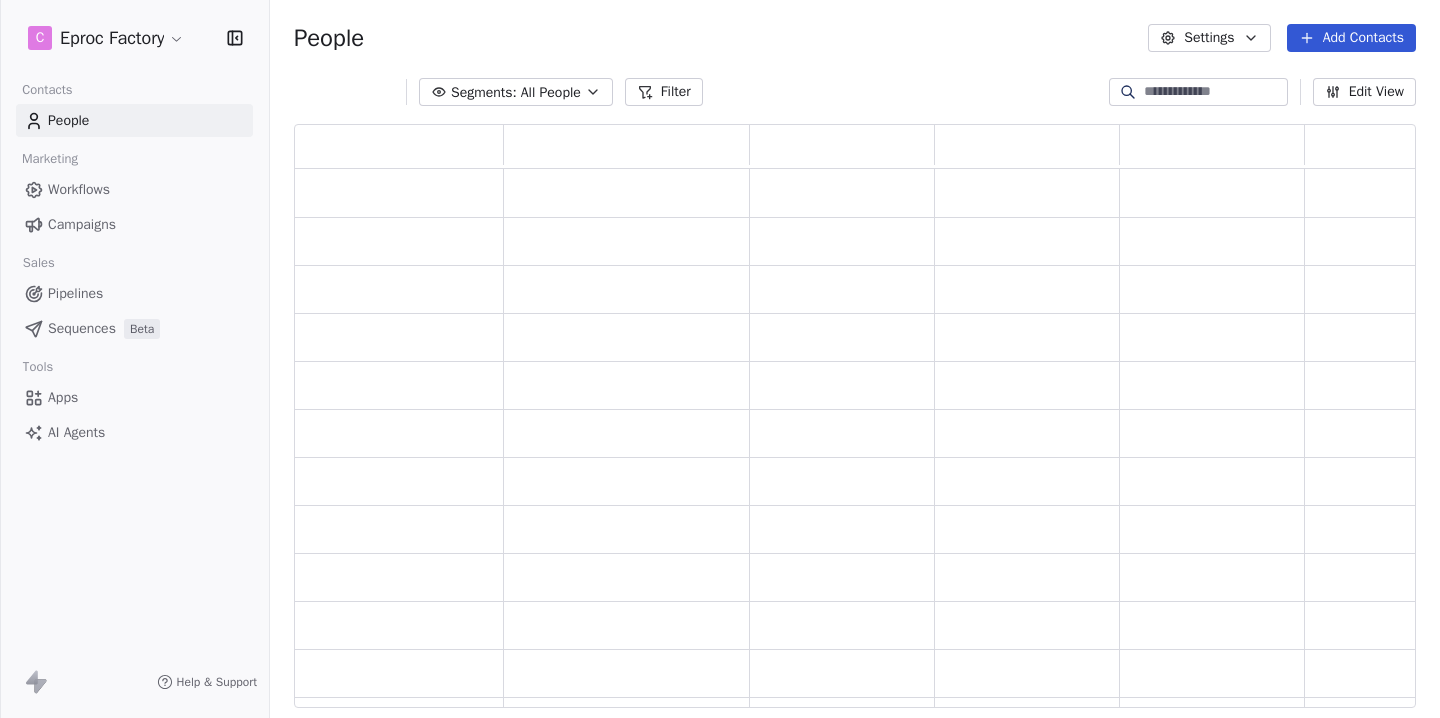 scroll, scrollTop: 1, scrollLeft: 1, axis: both 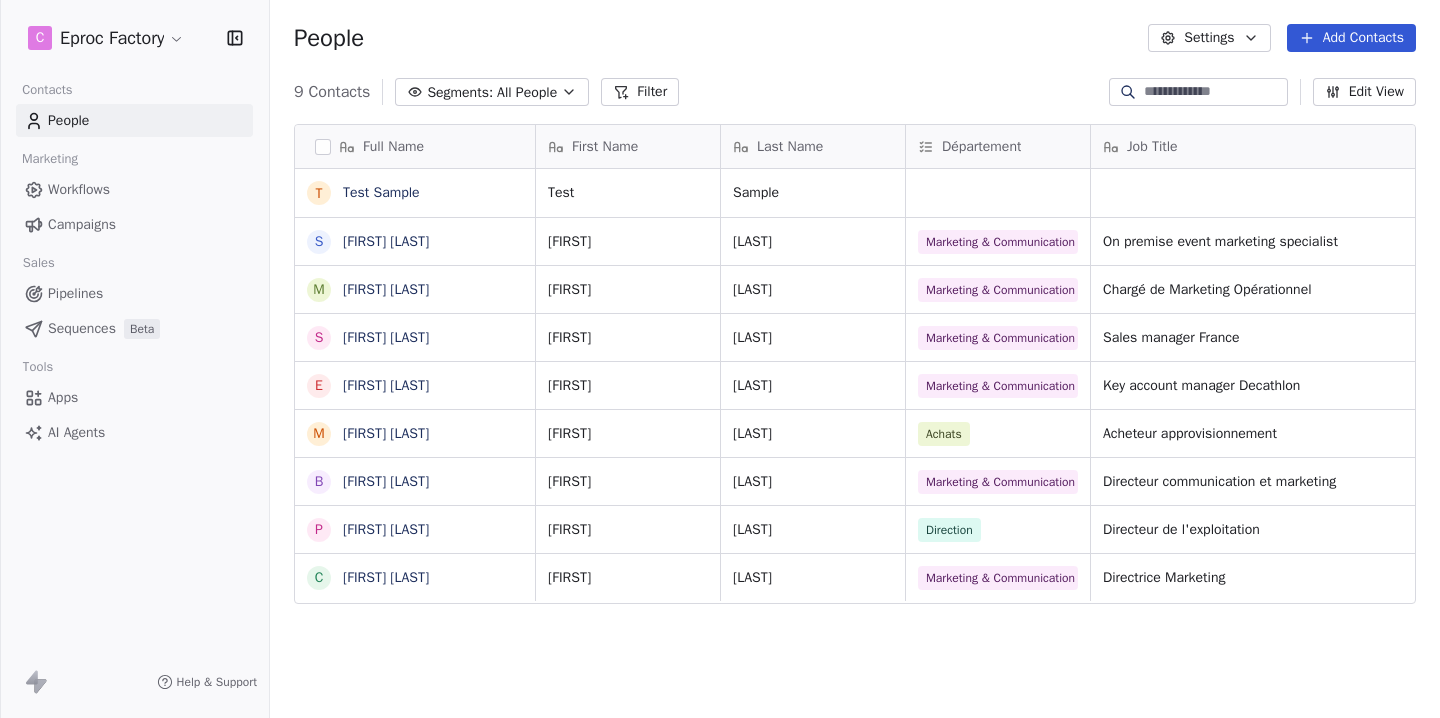 click on "Workflows" at bounding box center (79, 189) 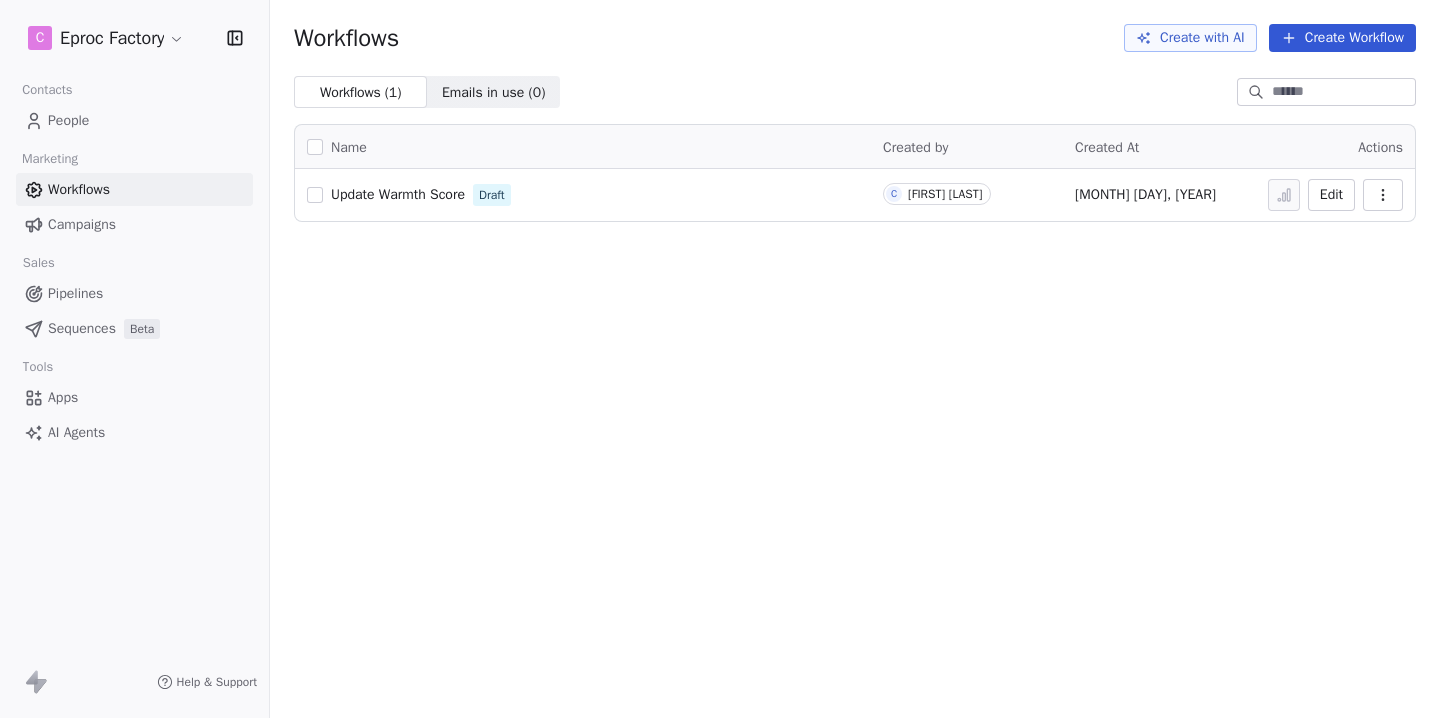 click on "Campaigns" at bounding box center [82, 224] 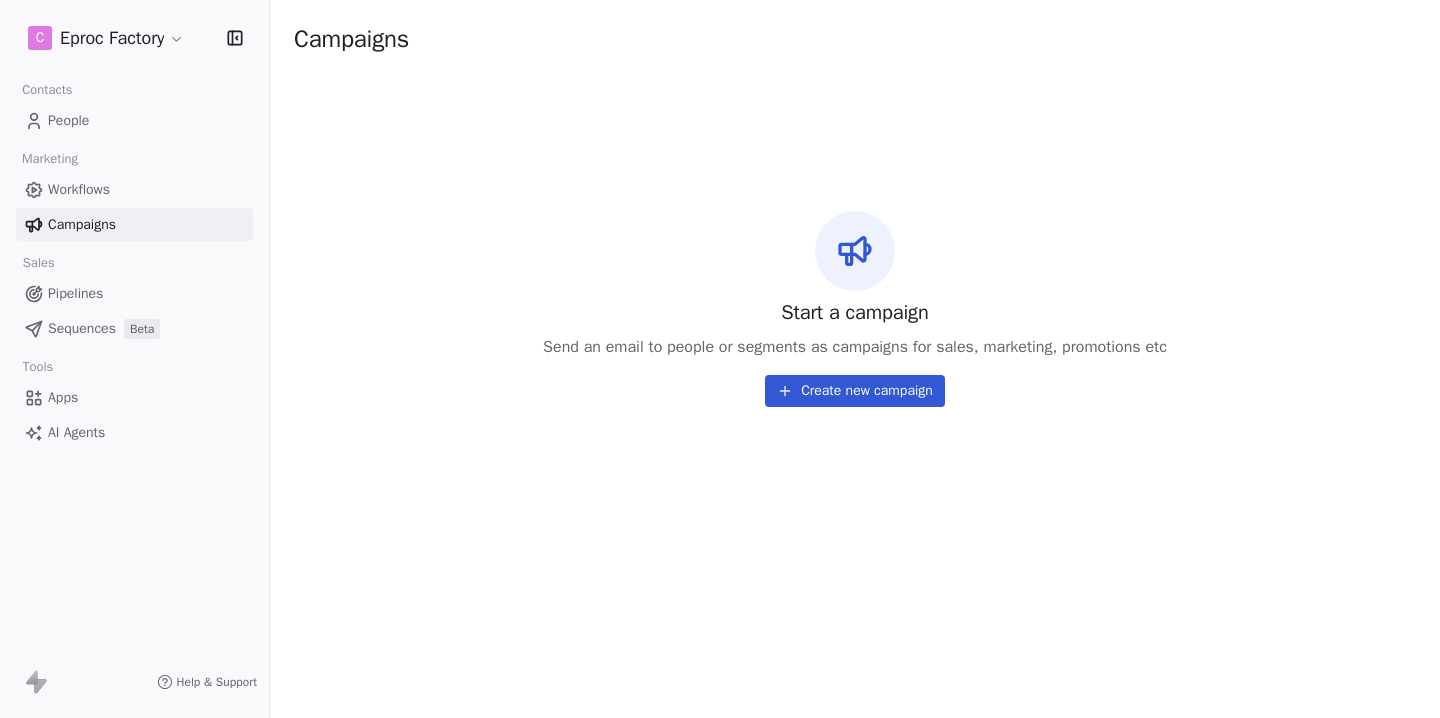 click on "Pipelines" at bounding box center (75, 293) 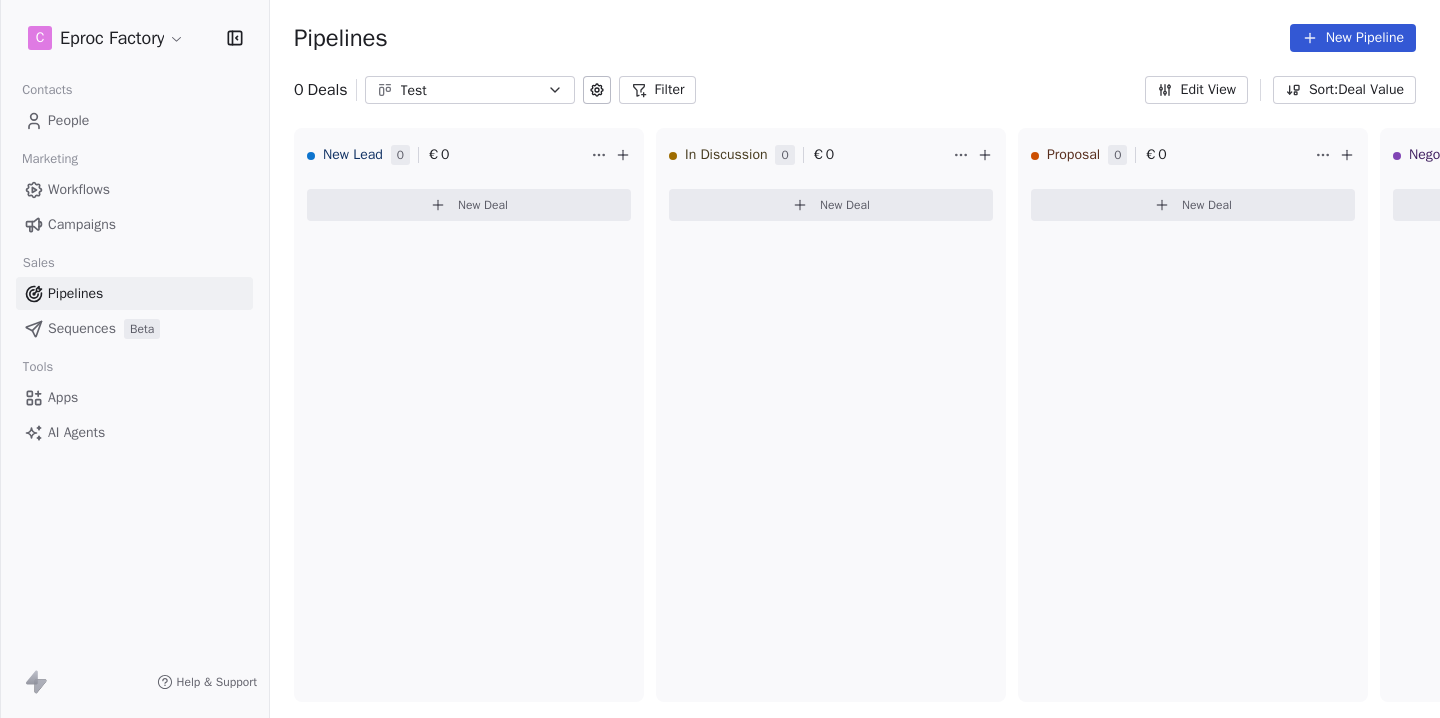 click on "C Eproc Factory Contacts People Marketing Workflows Campaigns Sales Pipelines Sequences Beta Tools Apps AI Agents Help & Support Pipelines  New Pipeline 0 Deals Test Filter  Edit View Sort:  Deal Value New Lead 0 € 0 New Deal In Discussion 0 € 0 New Deal Proposal 0 € 0 New Deal Negotiation 0 € 0 New Deal Won 0 € 0 New Deal Lost 0 € 0 New Deal
To pick up a draggable item, press the space bar.
While dragging, use the arrow keys to move the item.
Press space again to drop the item in its new position, or press escape to cancel." at bounding box center (720, 359) 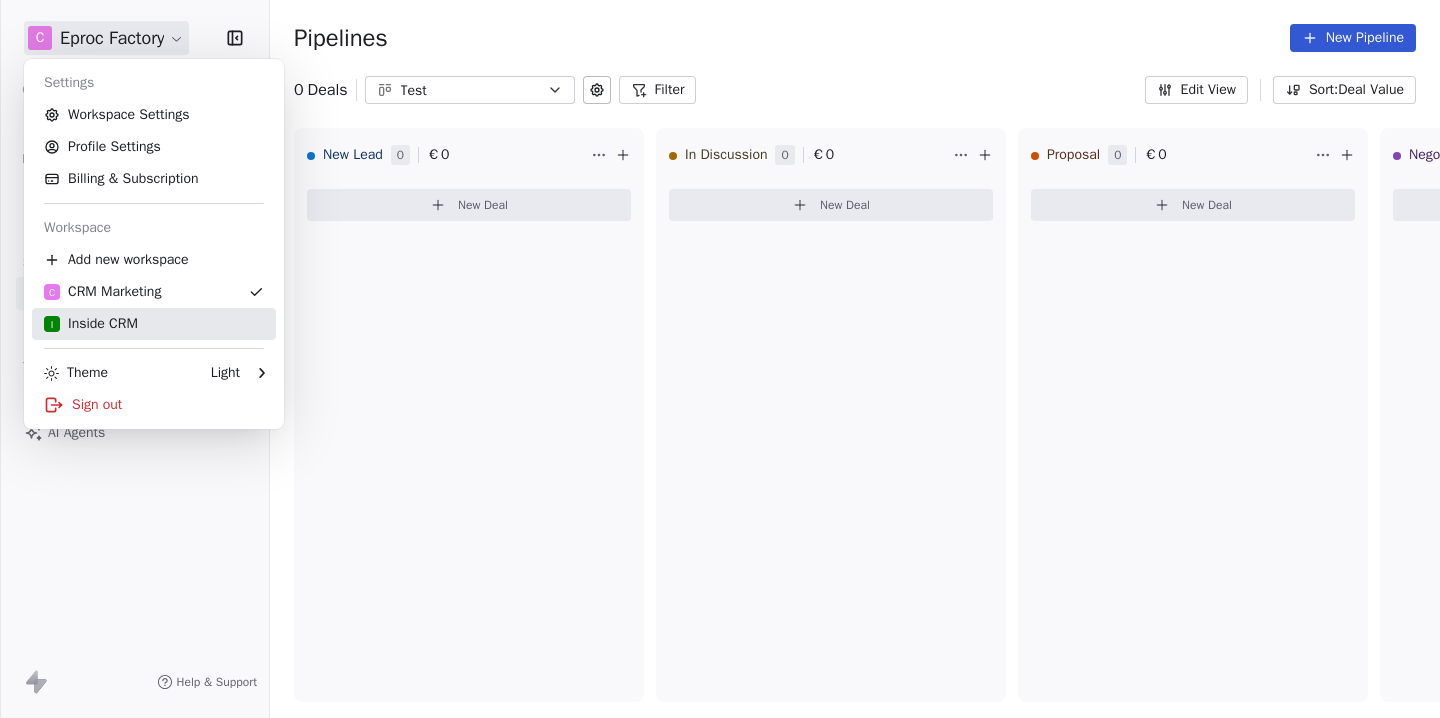 click on "I Inside CRM" at bounding box center [91, 324] 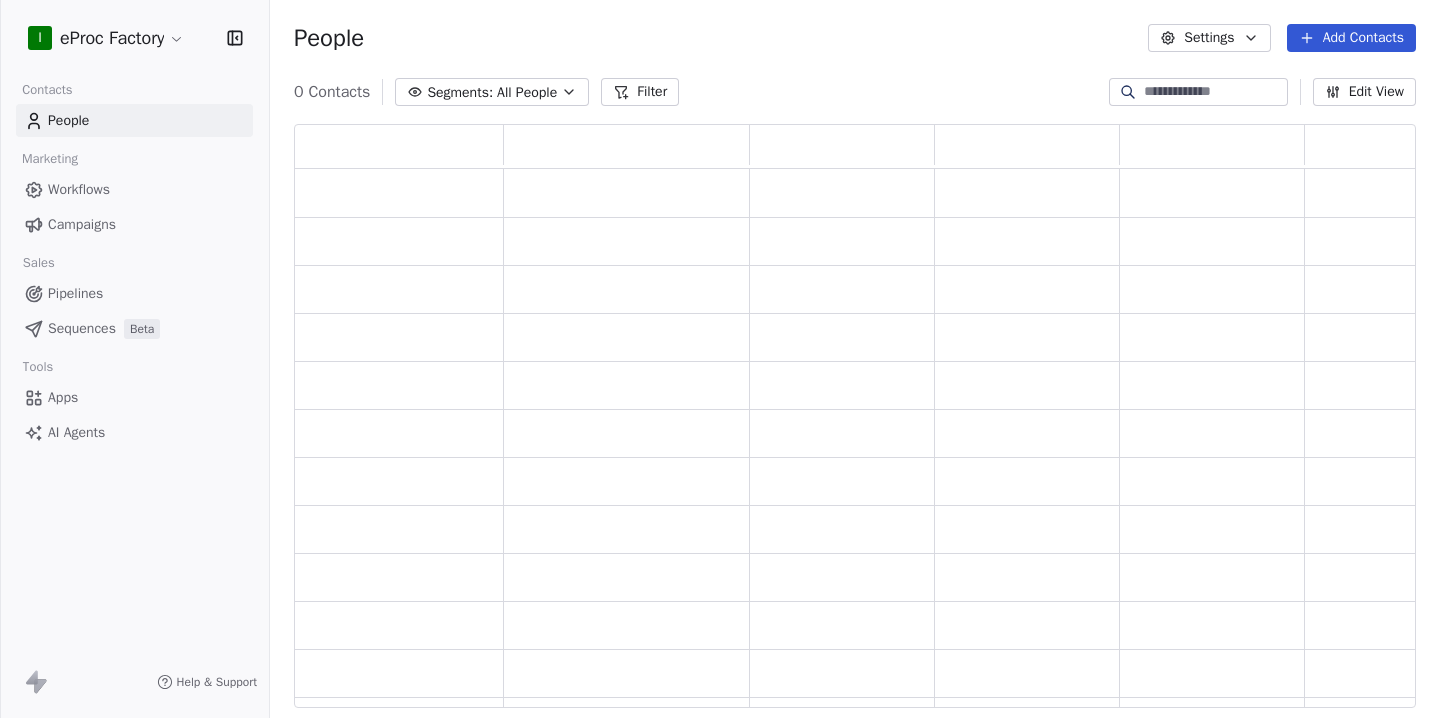 scroll, scrollTop: 1, scrollLeft: 1, axis: both 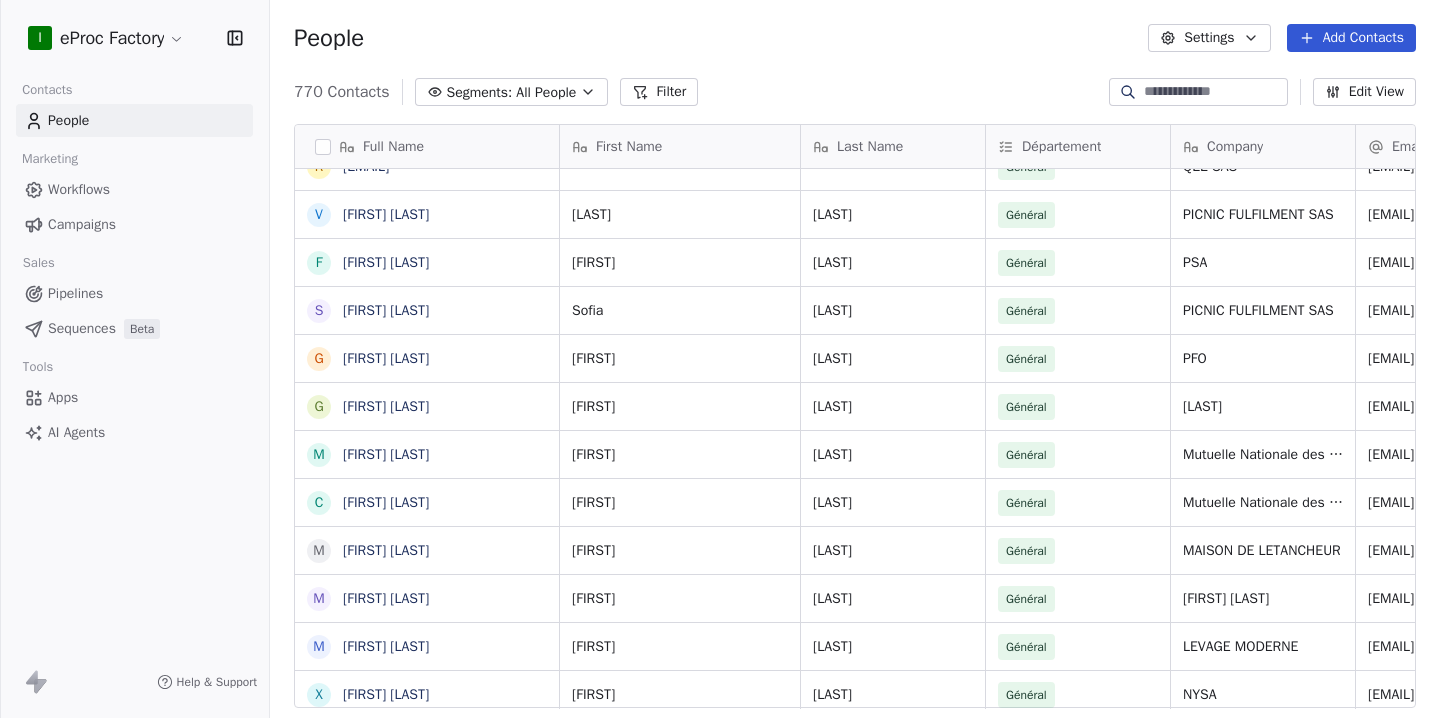 click on "Workflows" at bounding box center (79, 189) 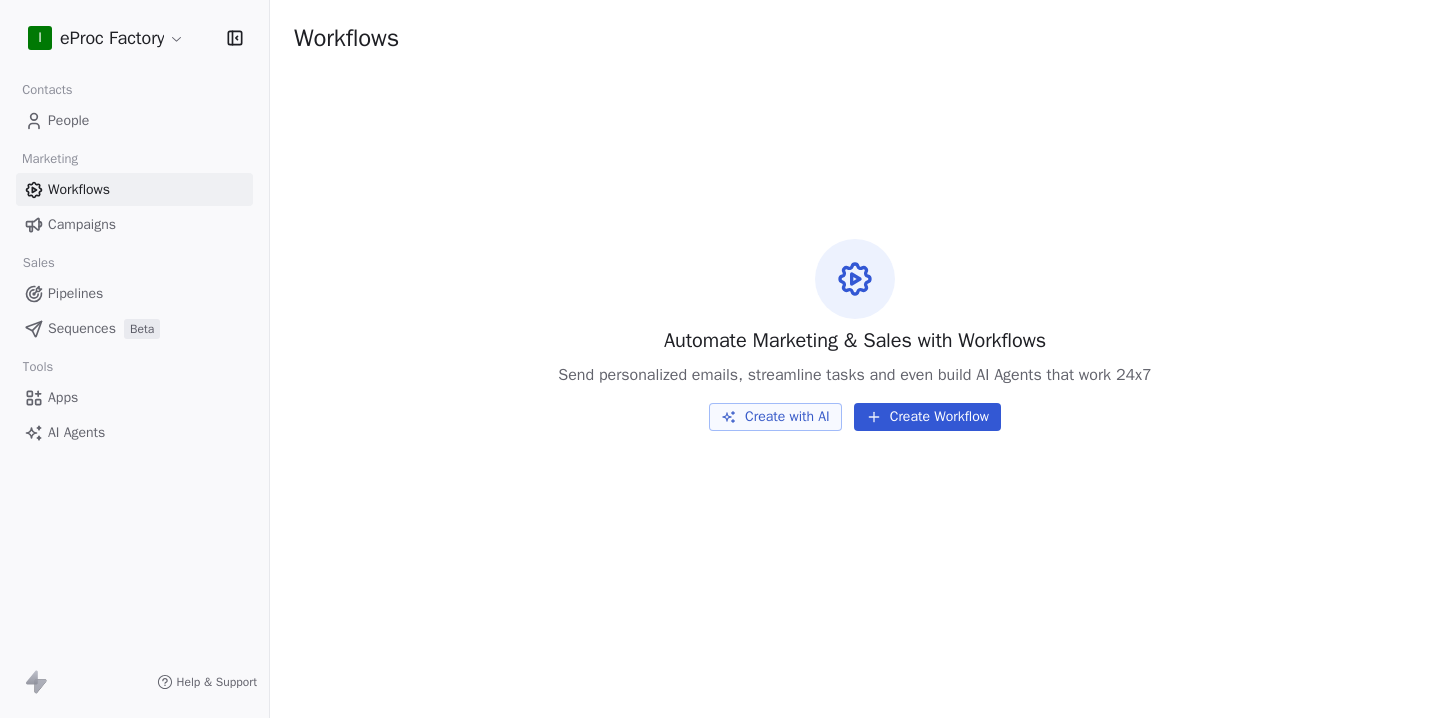 click on "Campaigns" at bounding box center (134, 224) 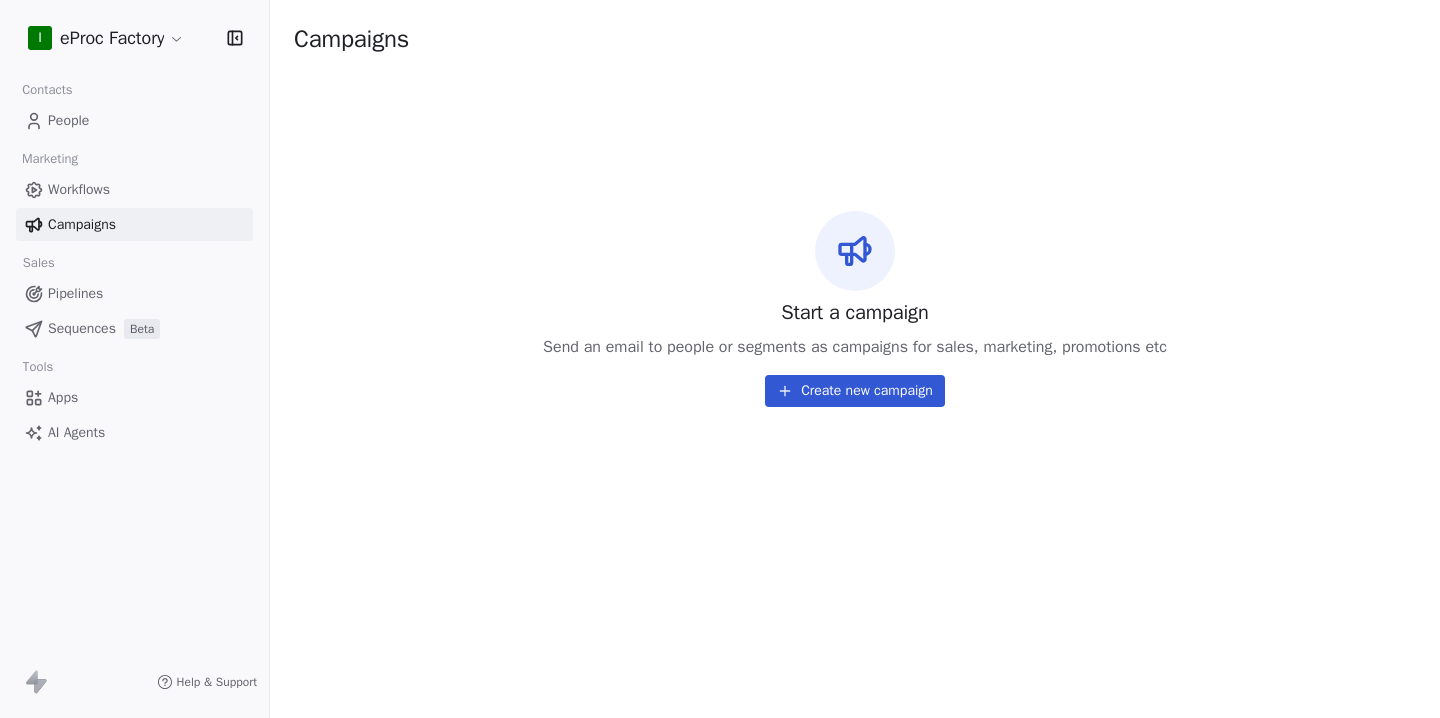 click on "Pipelines" at bounding box center (75, 293) 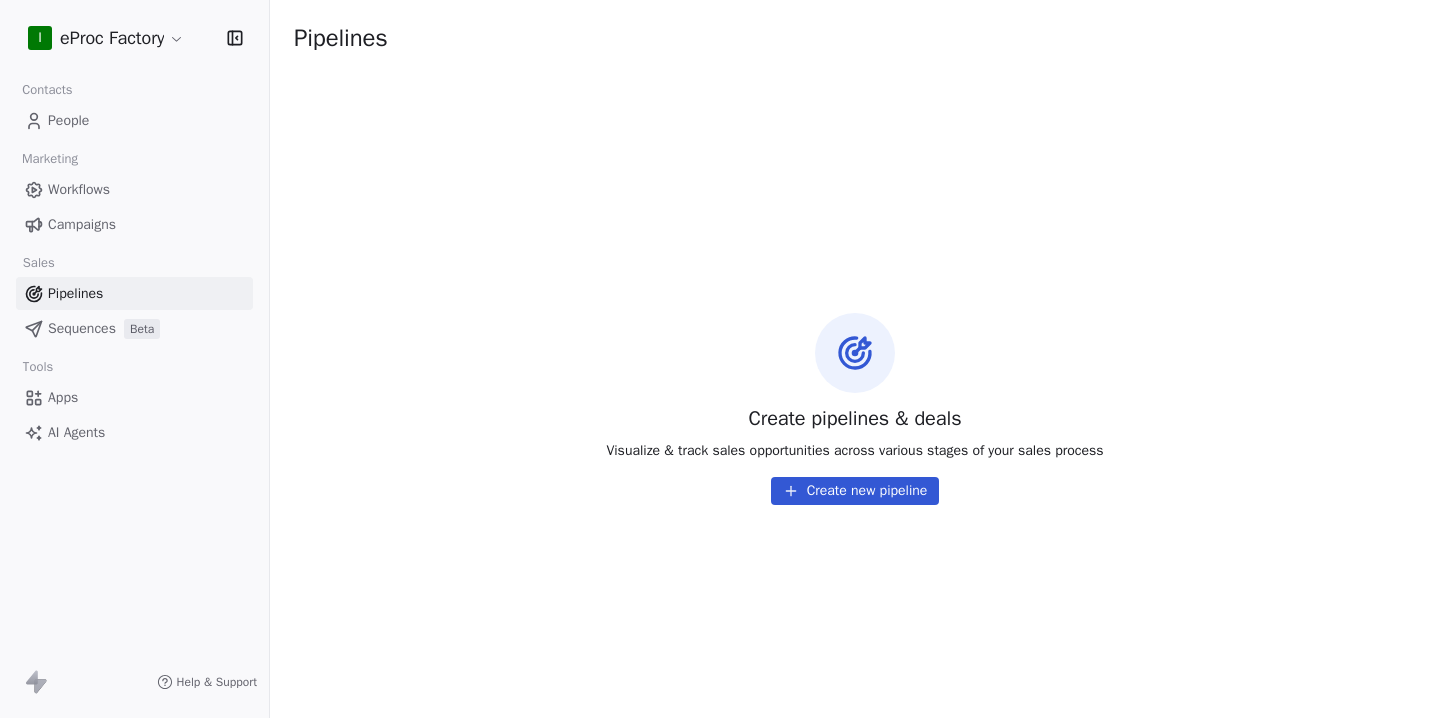 click on "Sequences" at bounding box center (82, 328) 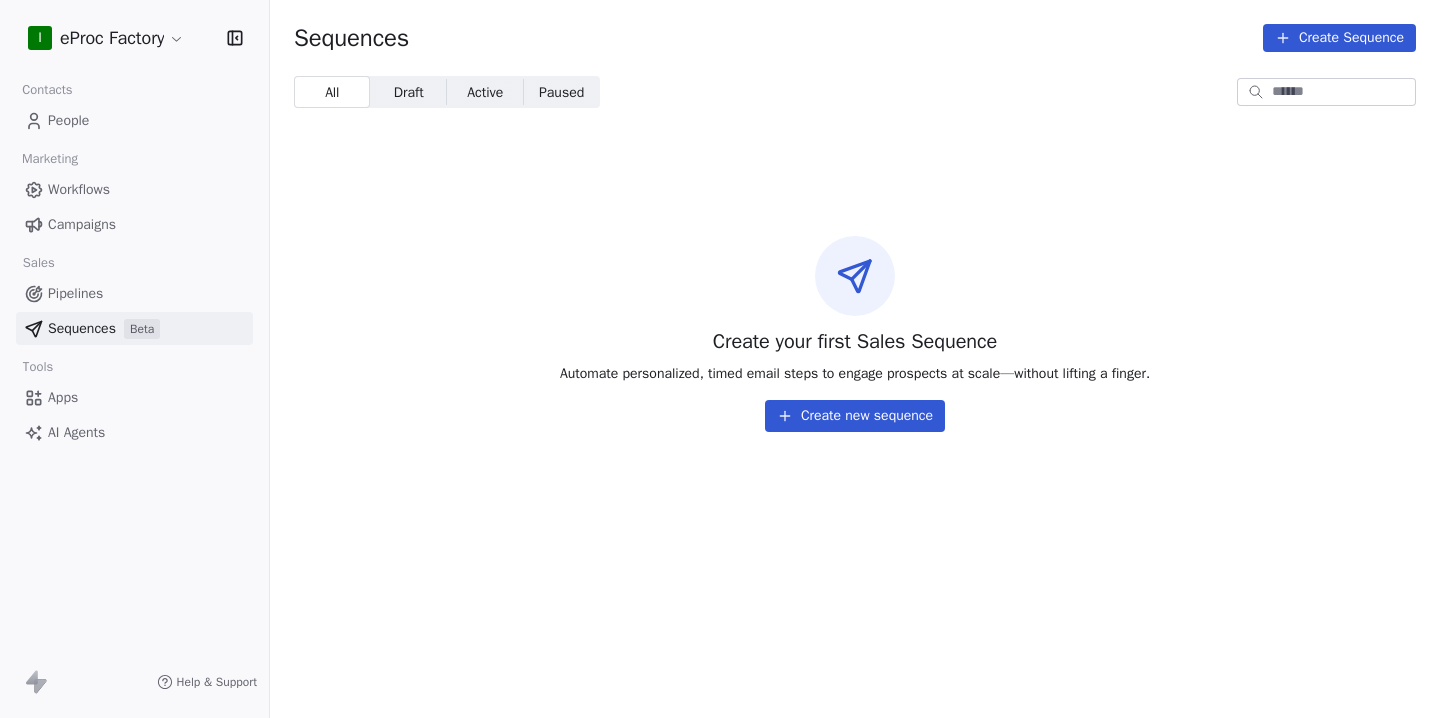 click on "Apps" at bounding box center [63, 397] 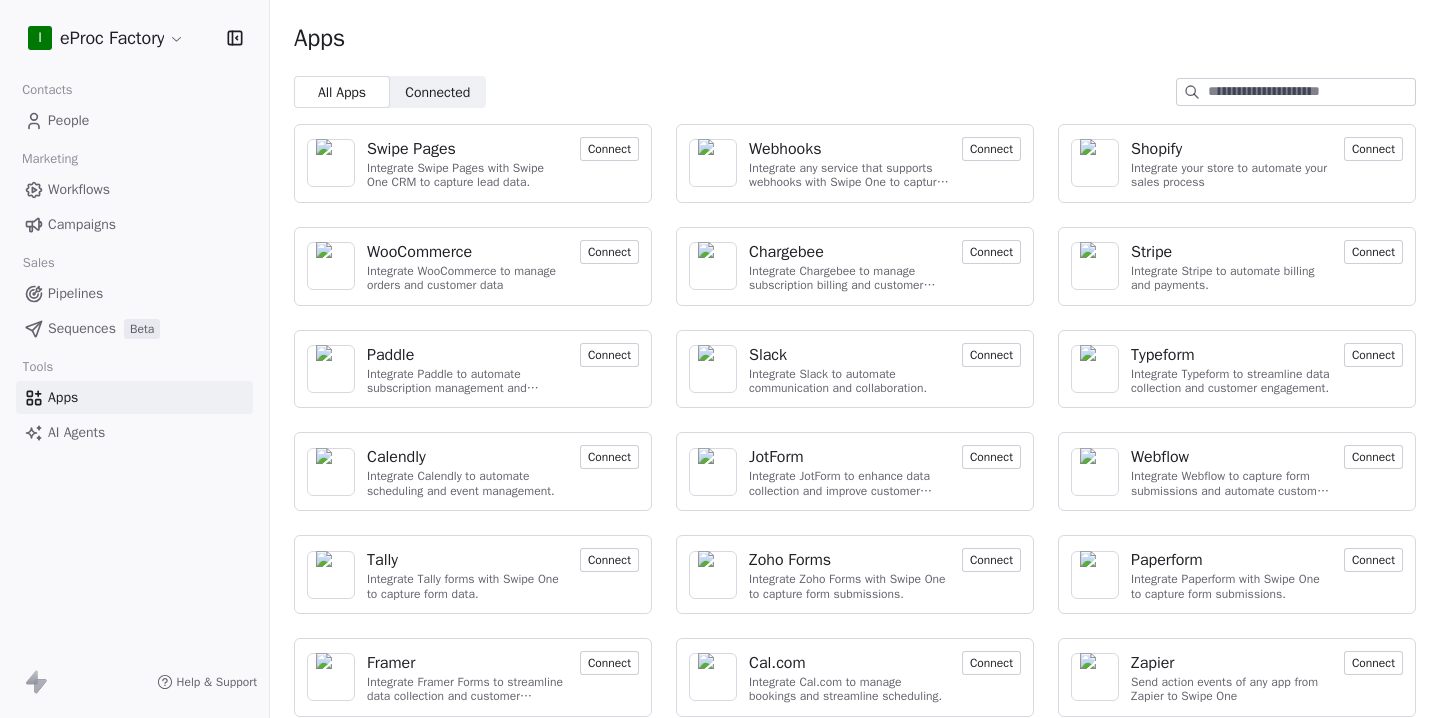 click on "People" at bounding box center (134, 120) 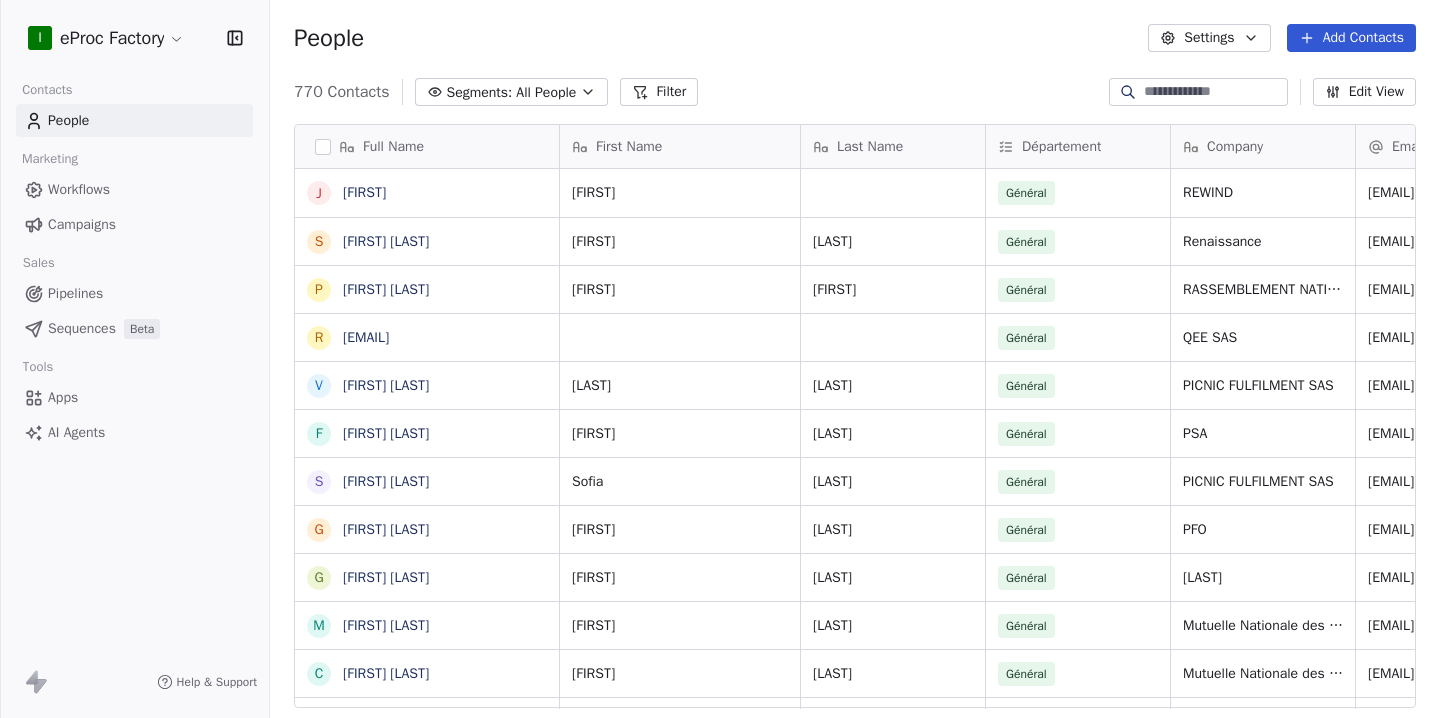 scroll, scrollTop: 171, scrollLeft: 0, axis: vertical 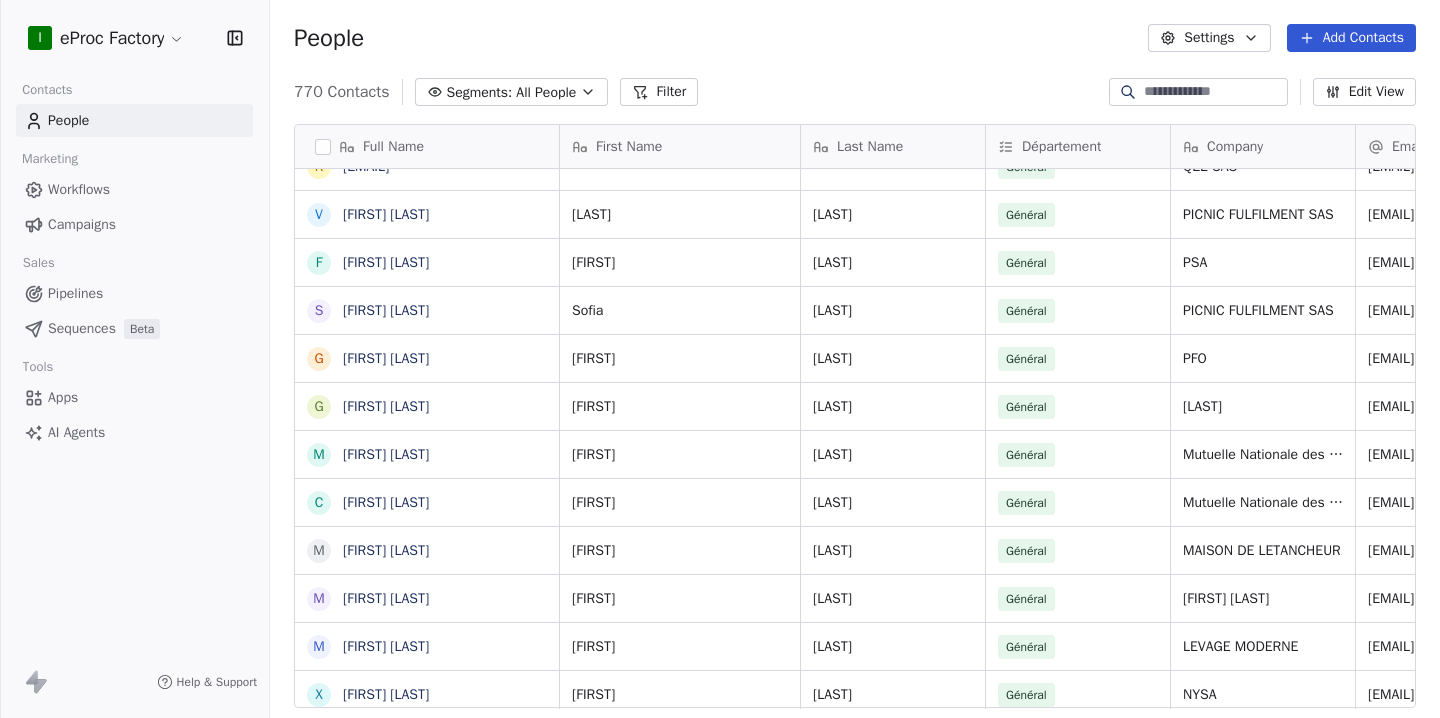 click on "Settings" at bounding box center [1209, 38] 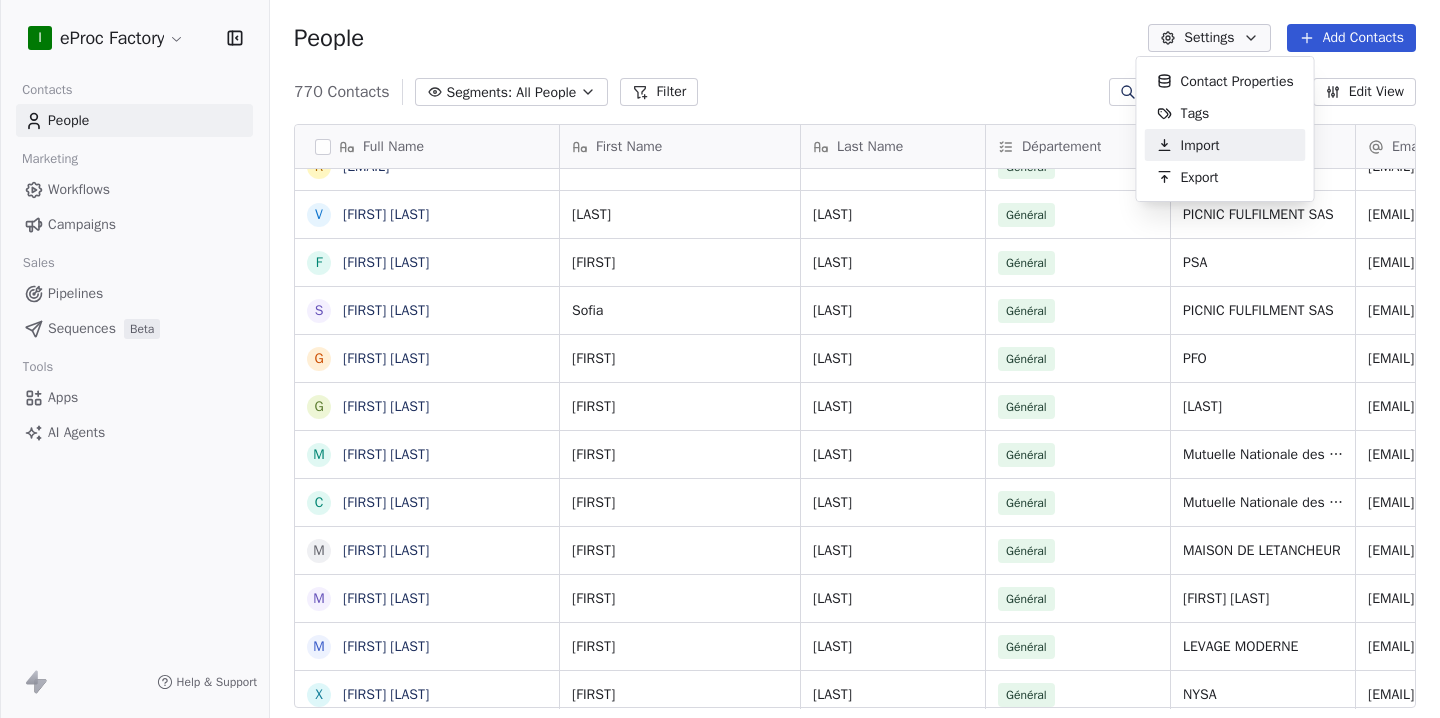 click on "Import" at bounding box center (1200, 145) 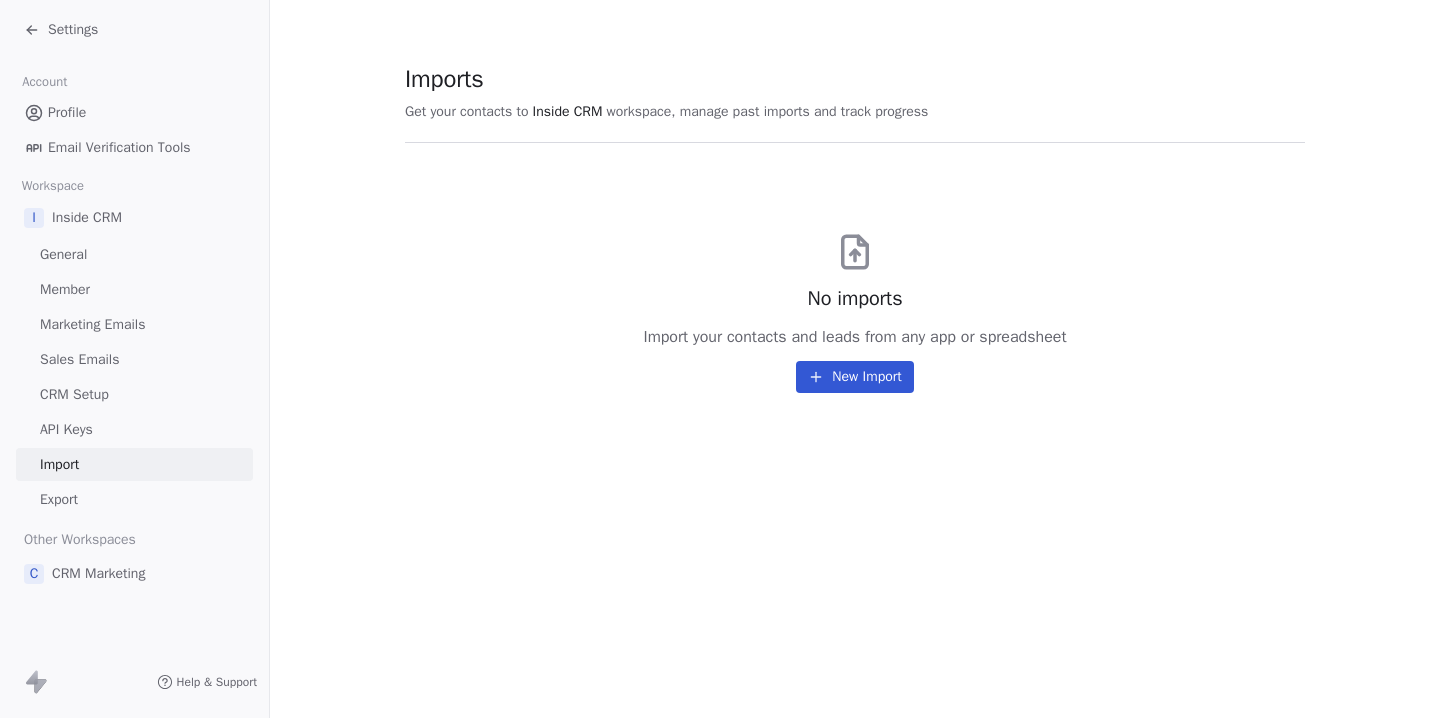 click on "Settings" at bounding box center [73, 30] 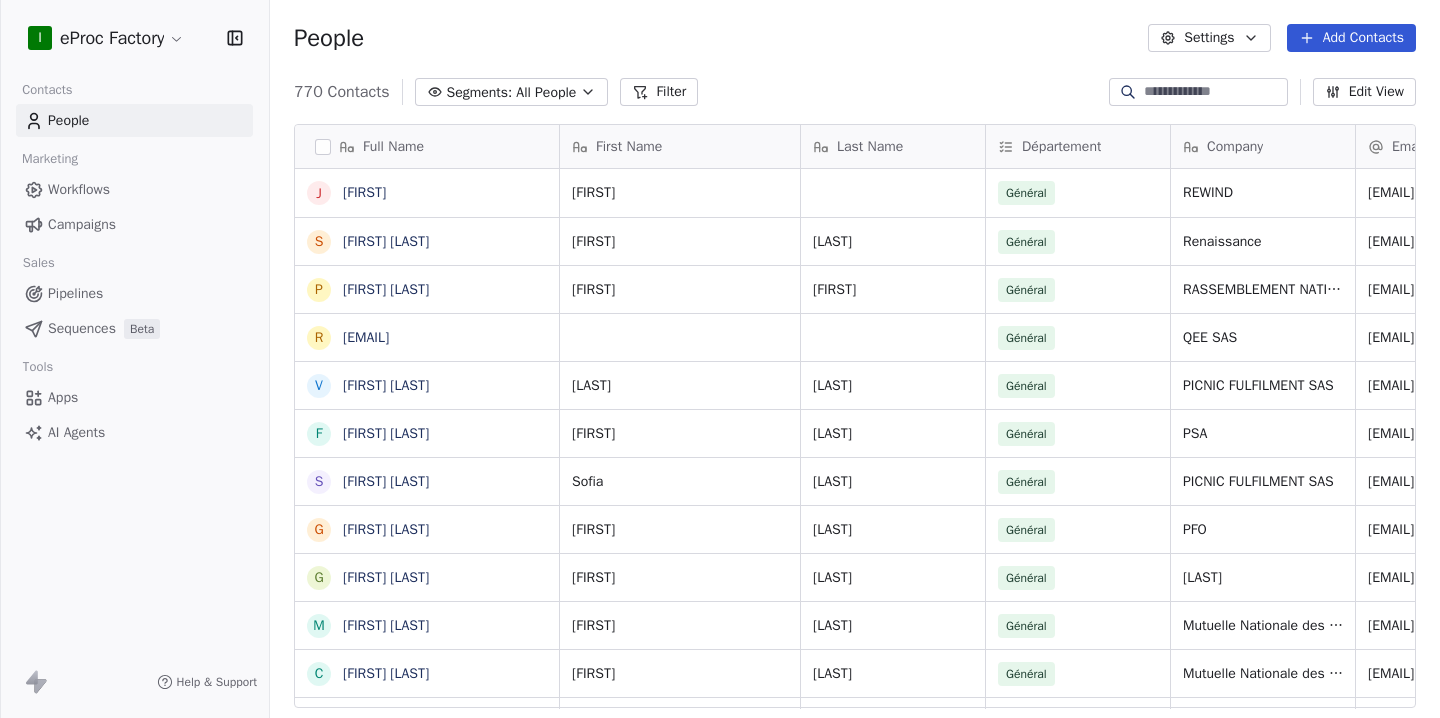 scroll, scrollTop: 171, scrollLeft: 0, axis: vertical 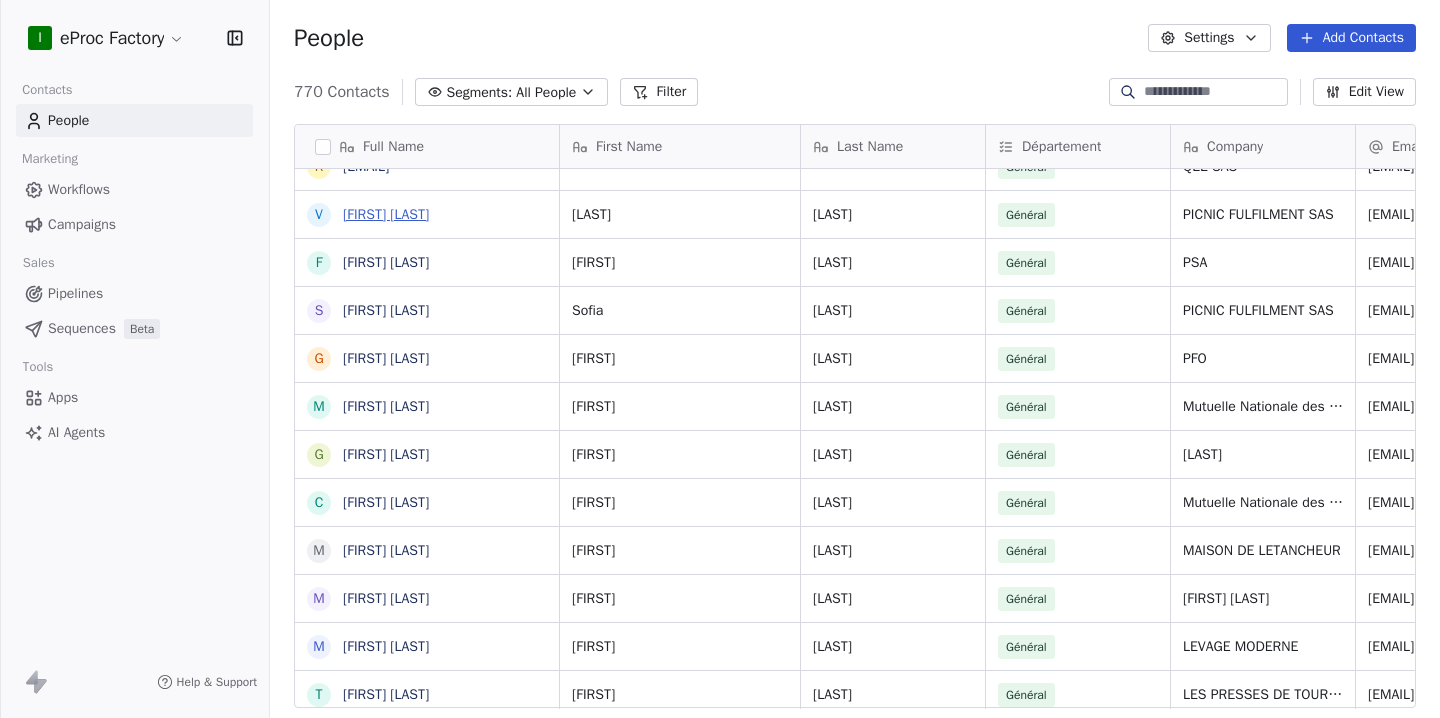 click on "[FIRST] [LAST]" at bounding box center (386, 214) 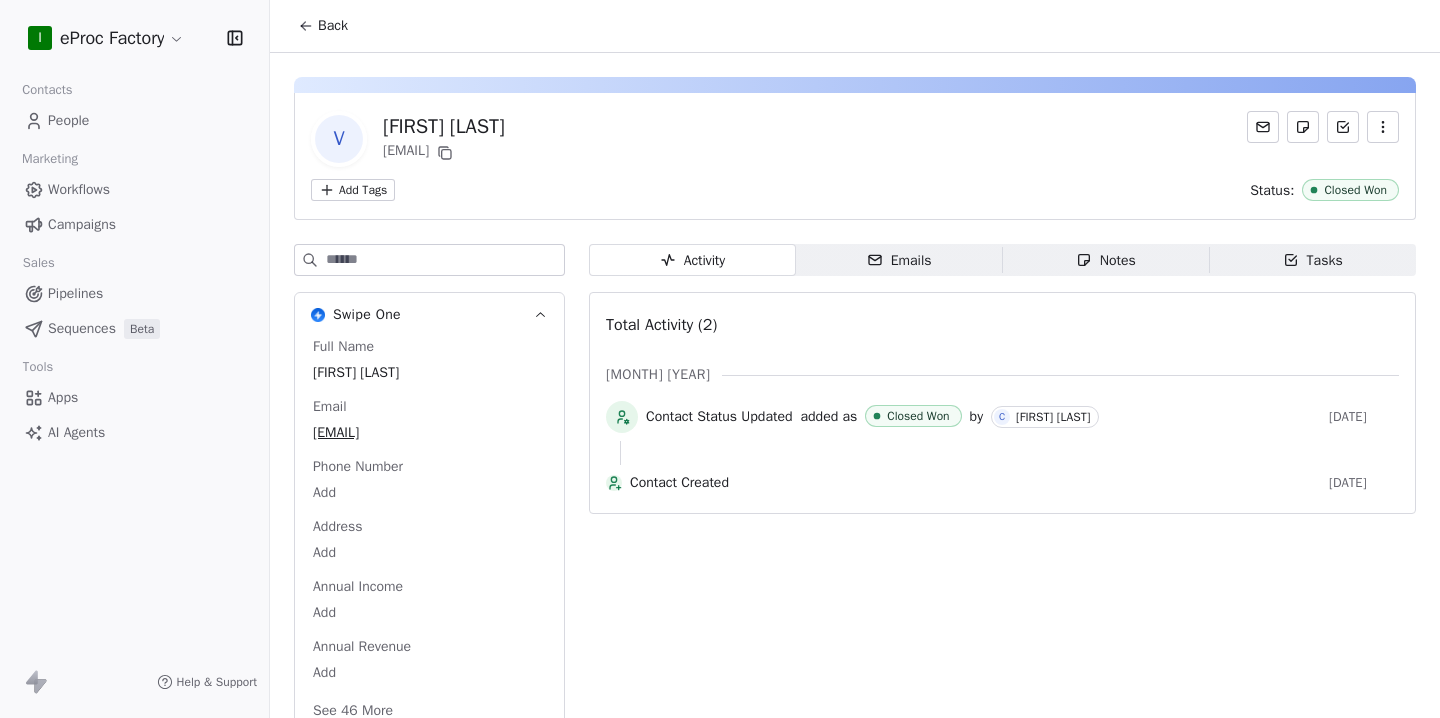 click 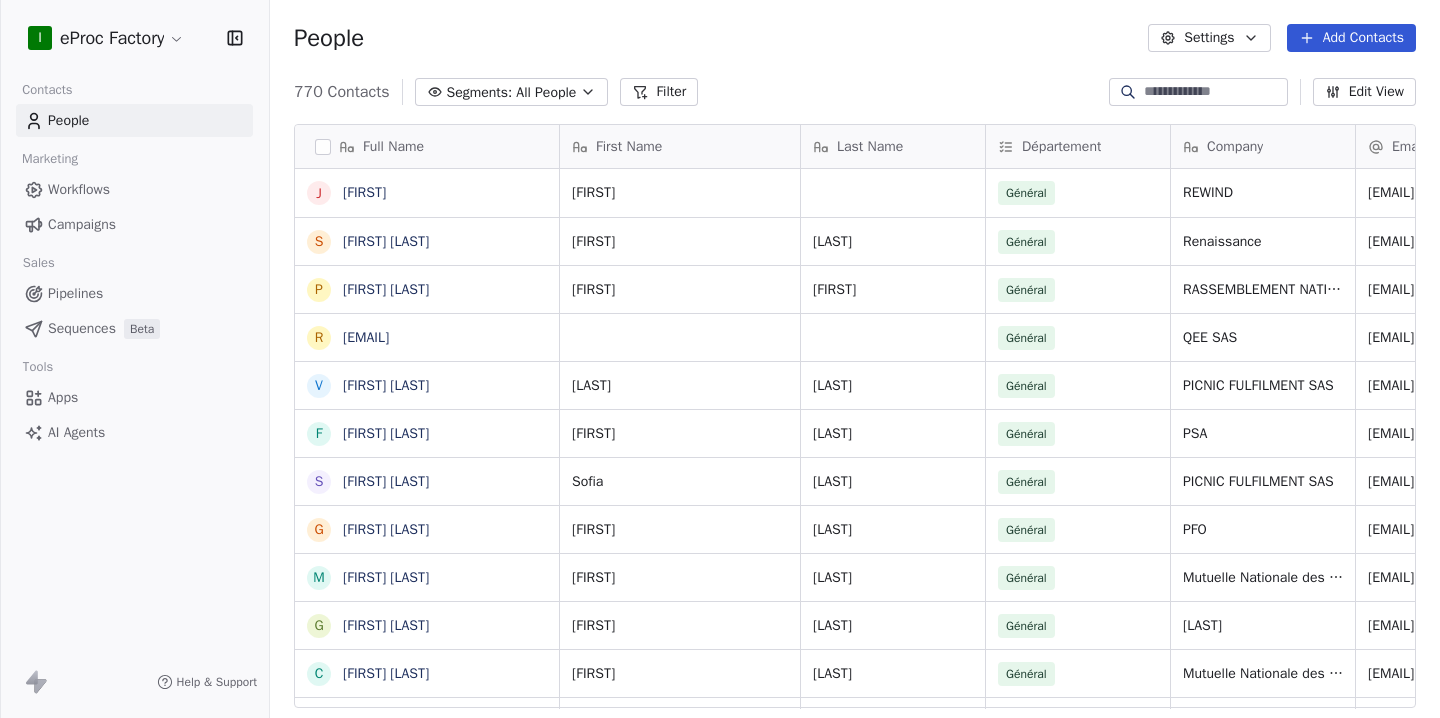 scroll, scrollTop: 171, scrollLeft: 0, axis: vertical 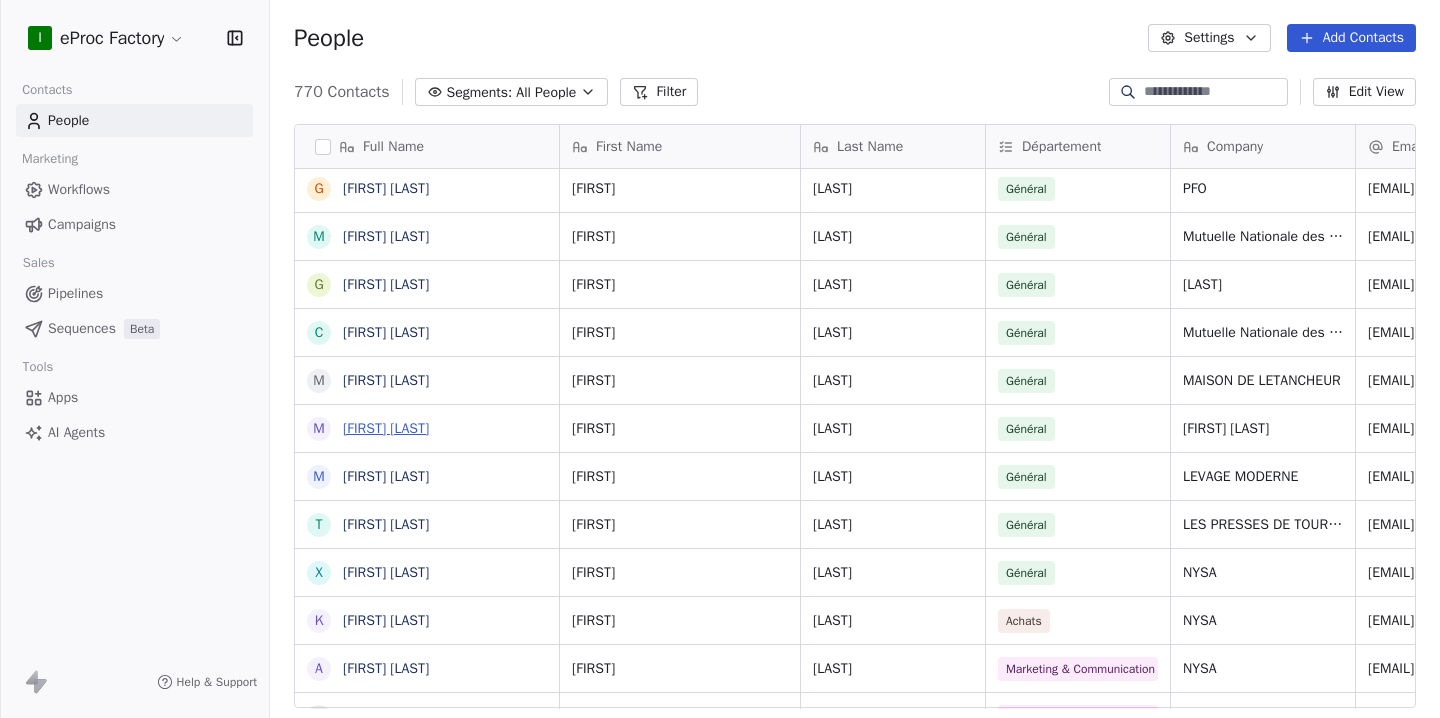 click on "[FIRST] [LAST]" at bounding box center [386, 428] 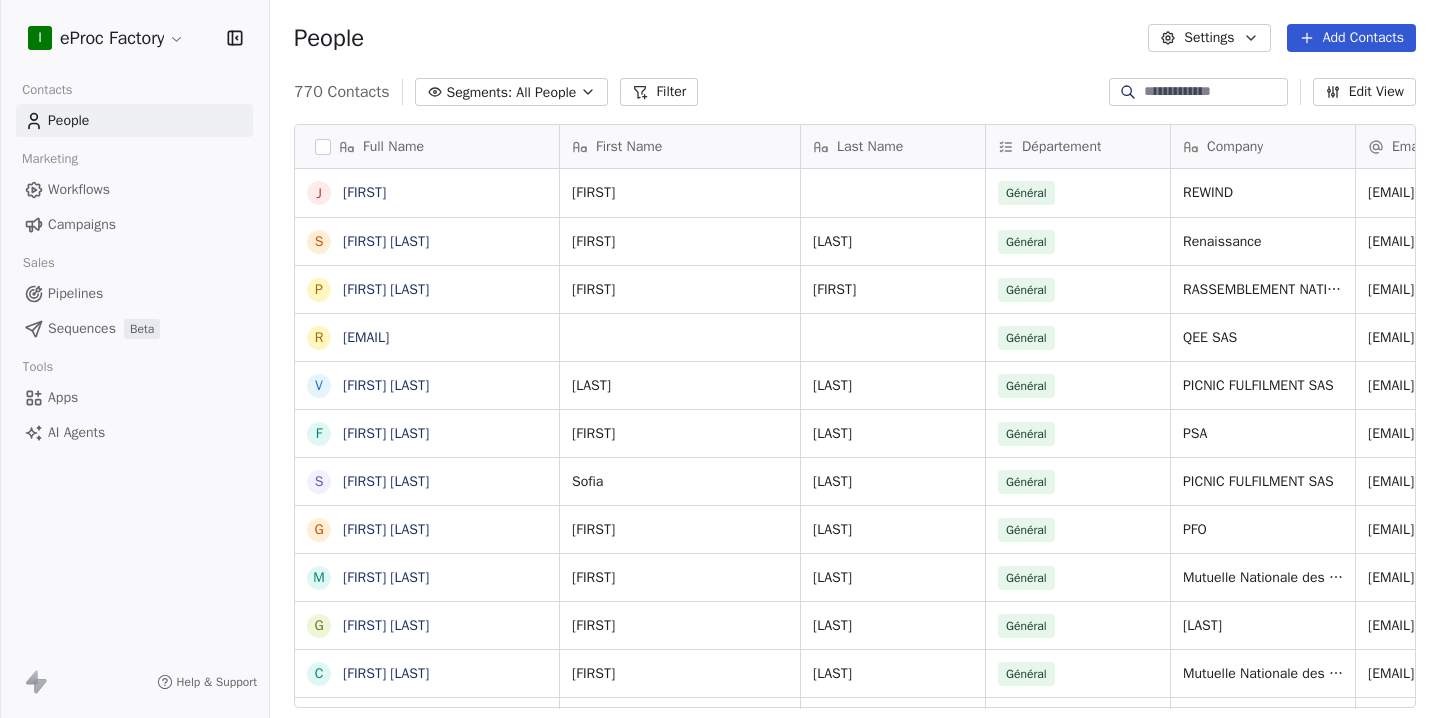 scroll, scrollTop: 341, scrollLeft: 0, axis: vertical 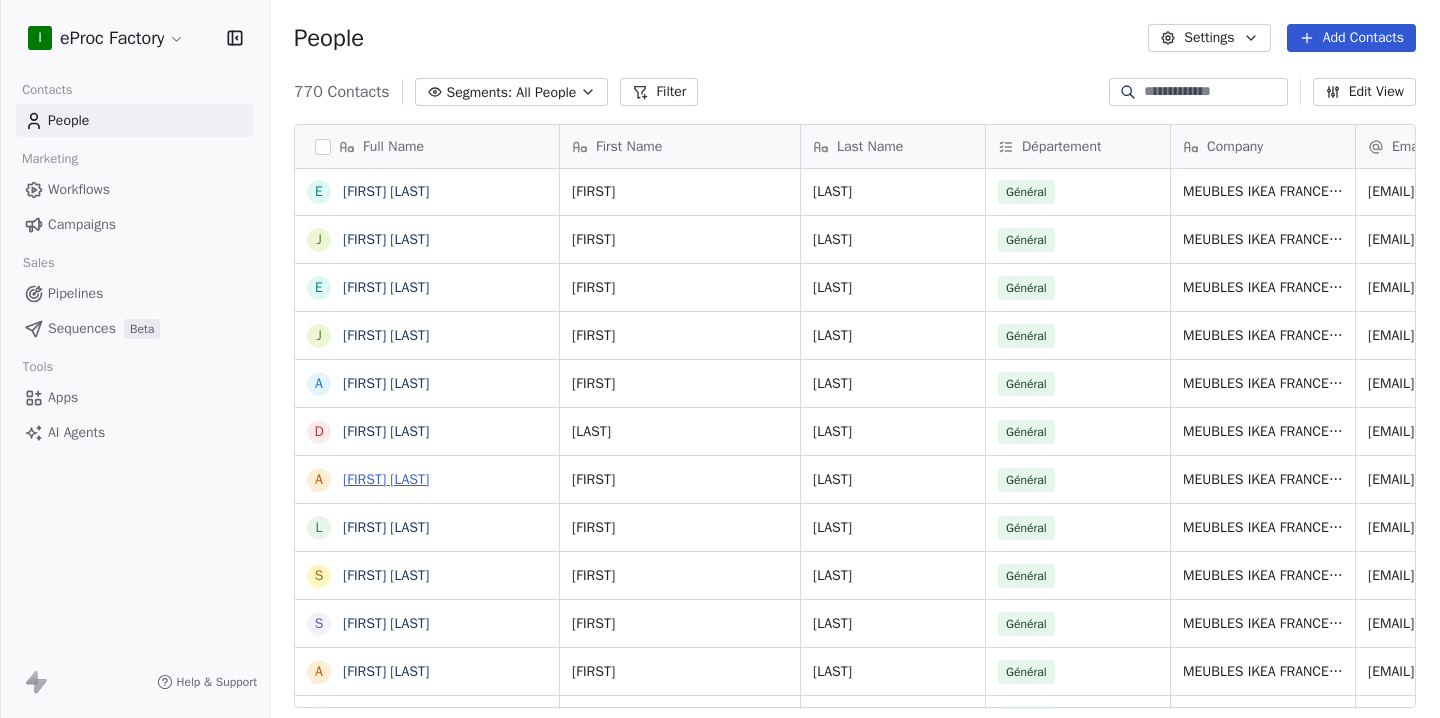 click on "[FIRST] [LAST]" at bounding box center [386, 479] 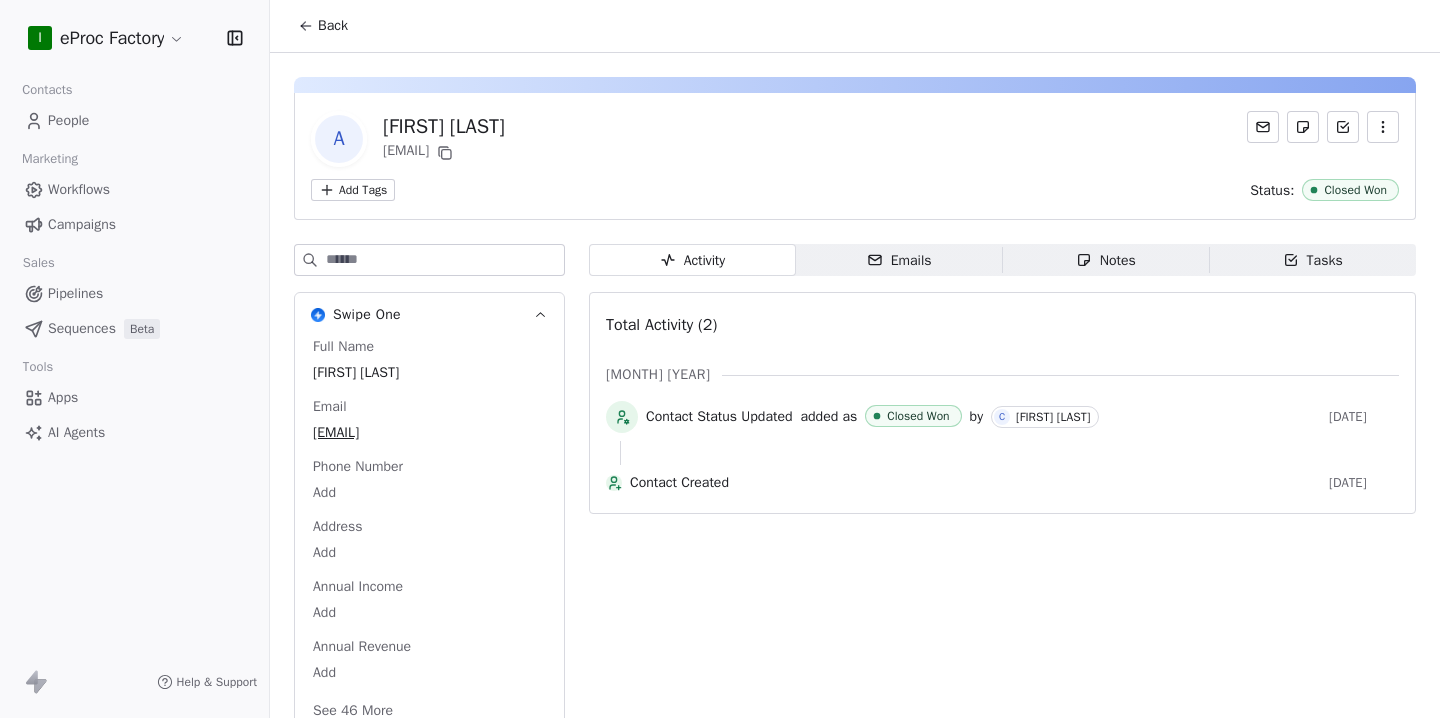click 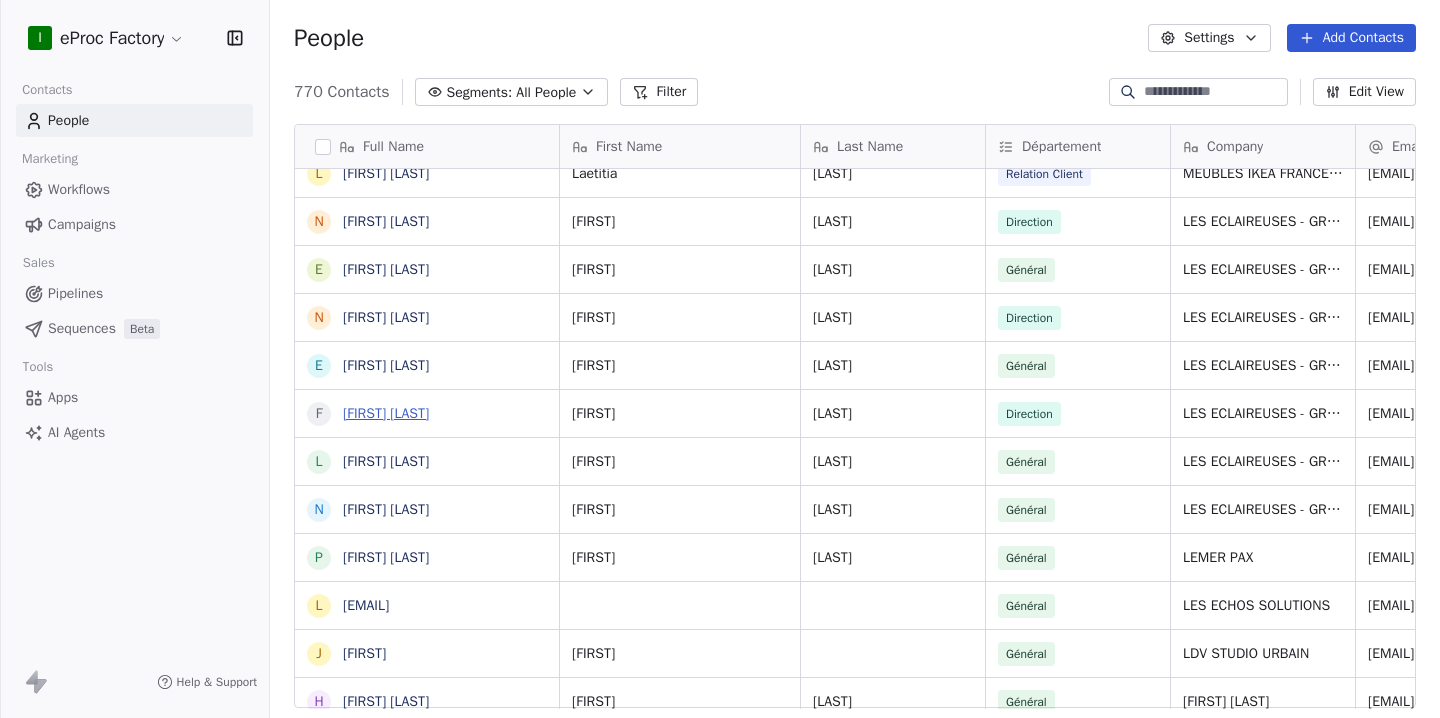 click on "[FIRST] [LAST]" at bounding box center [386, 413] 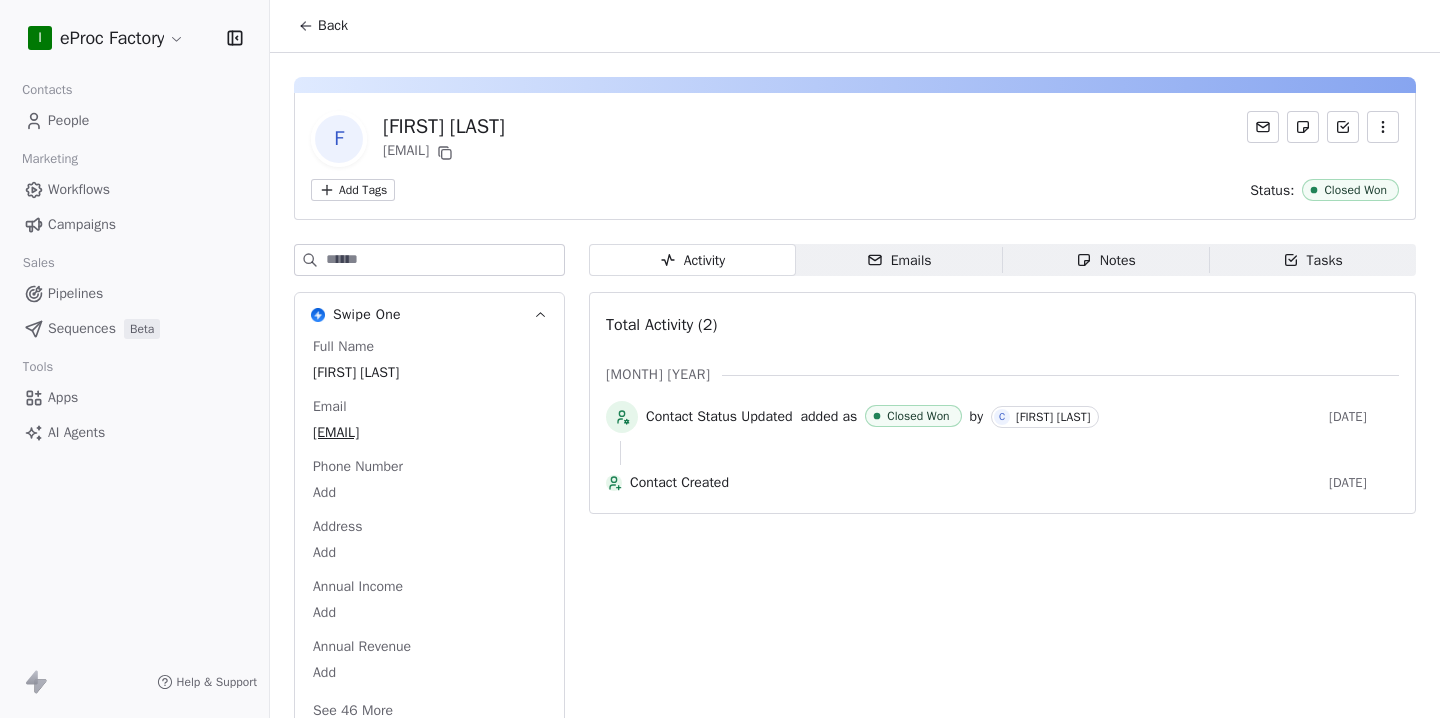 click 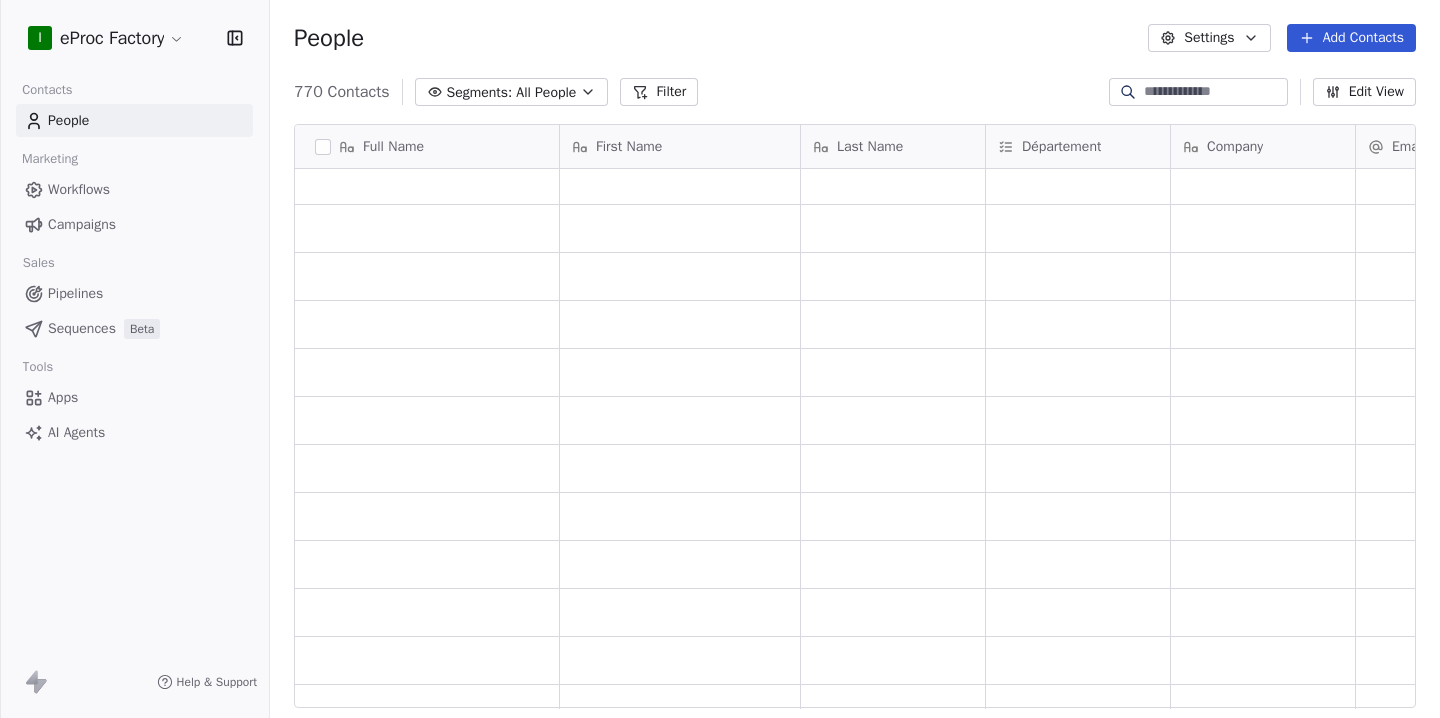 click on "Pipelines" at bounding box center [75, 293] 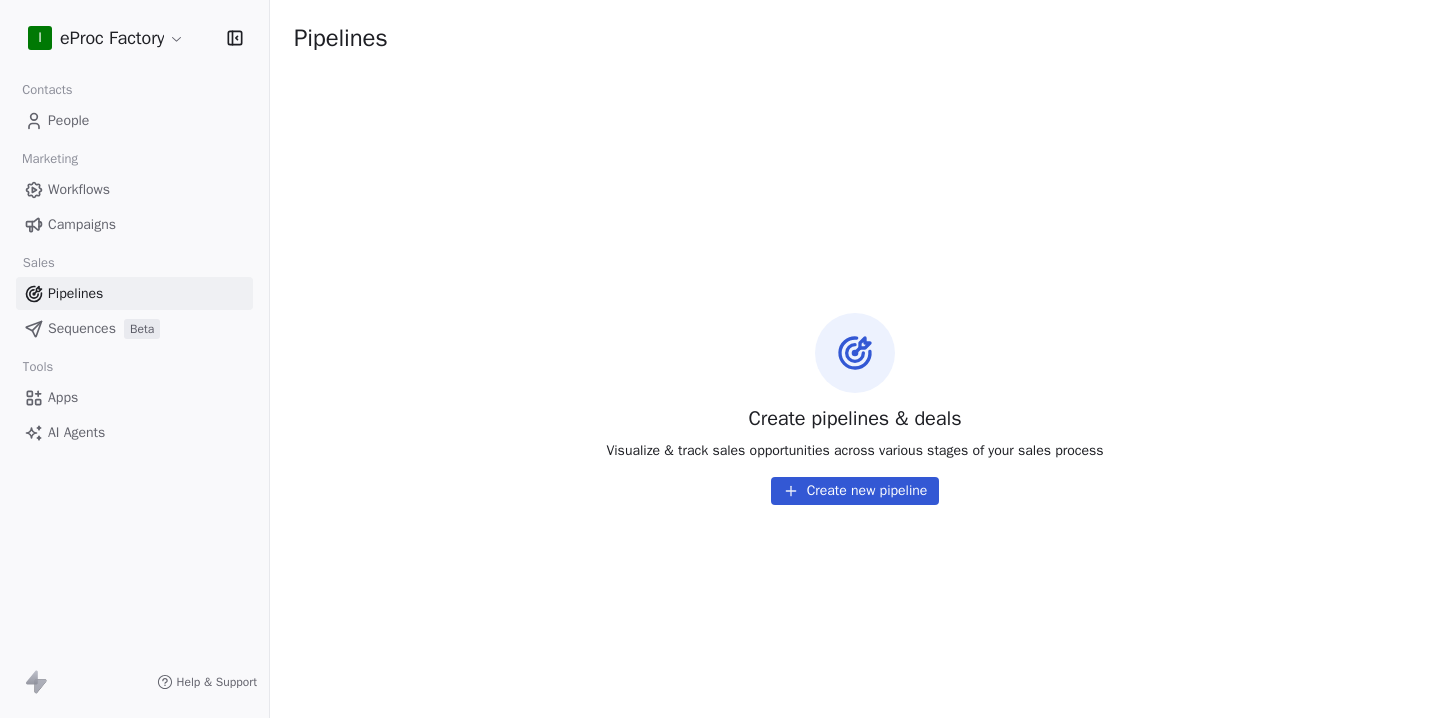 click on "People" at bounding box center [68, 120] 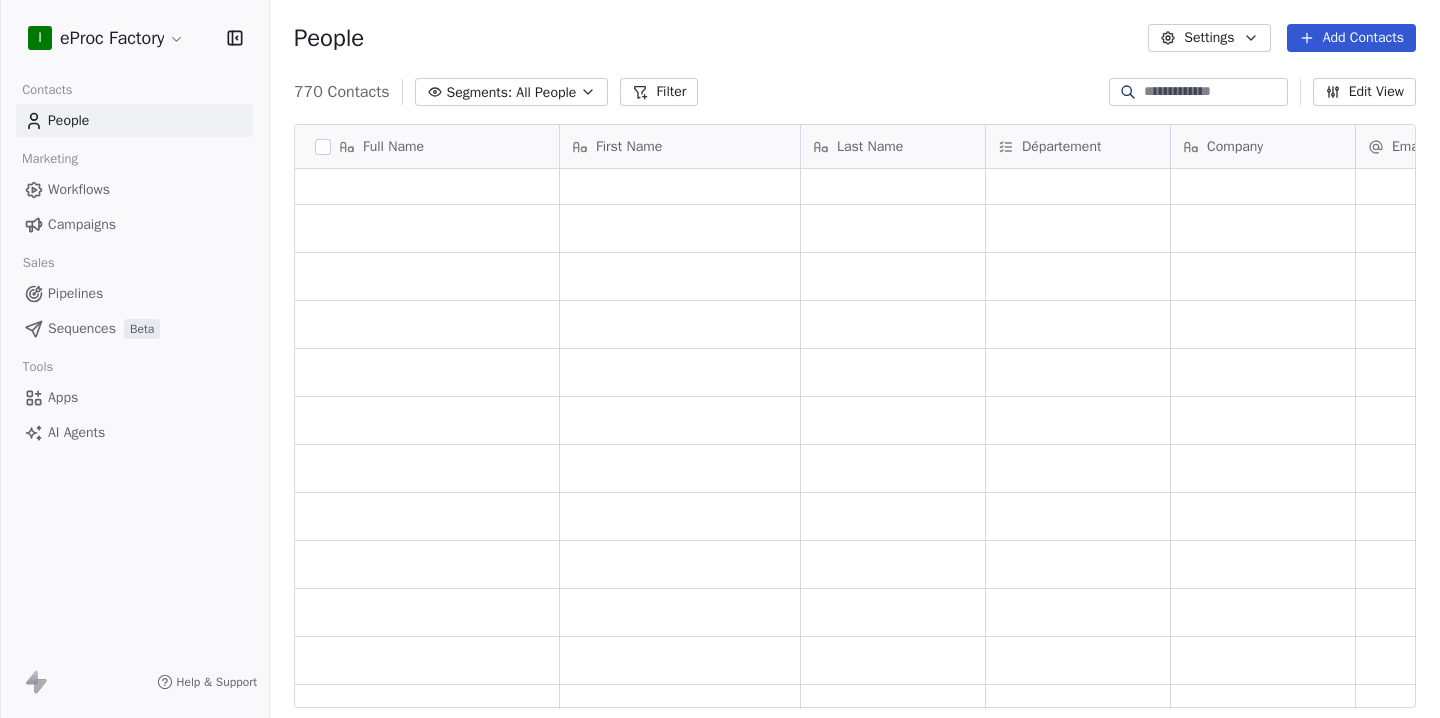 click on "Pipelines" at bounding box center (75, 293) 